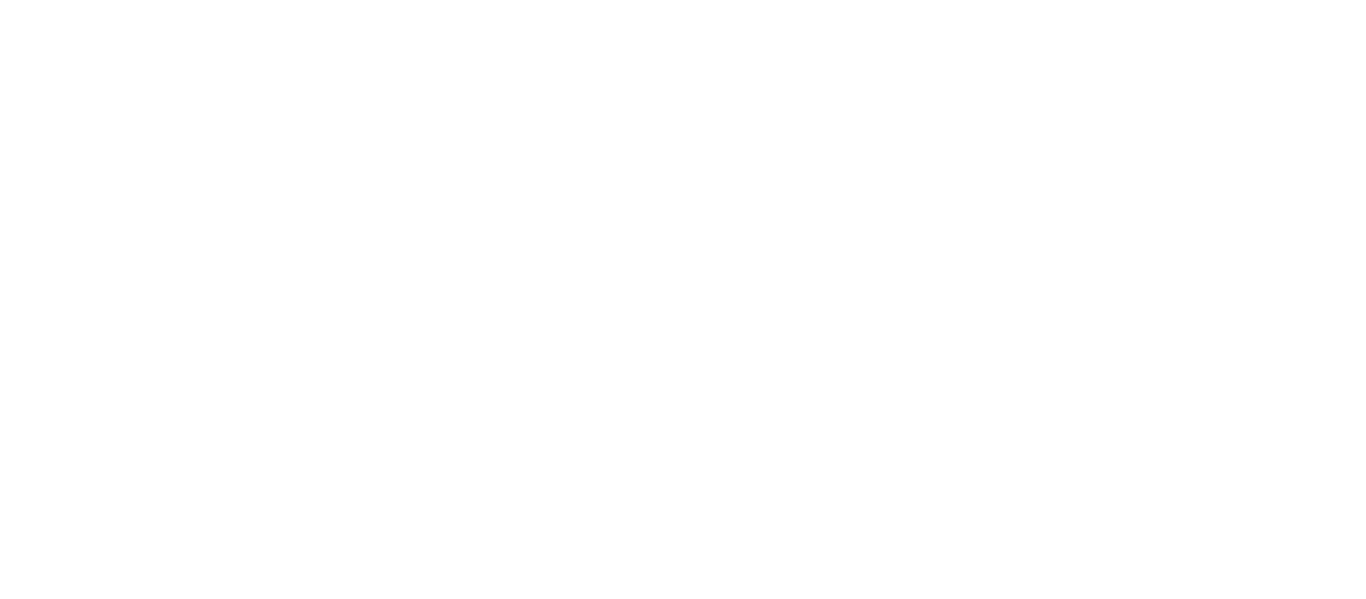 scroll, scrollTop: 0, scrollLeft: 0, axis: both 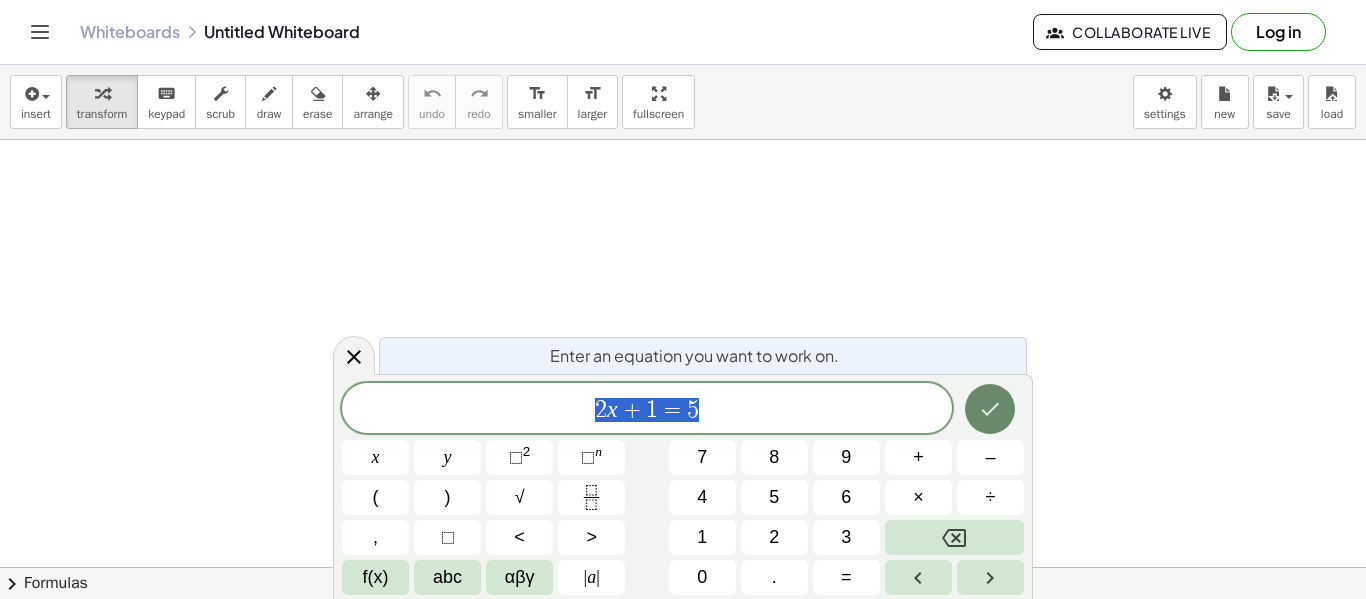 click 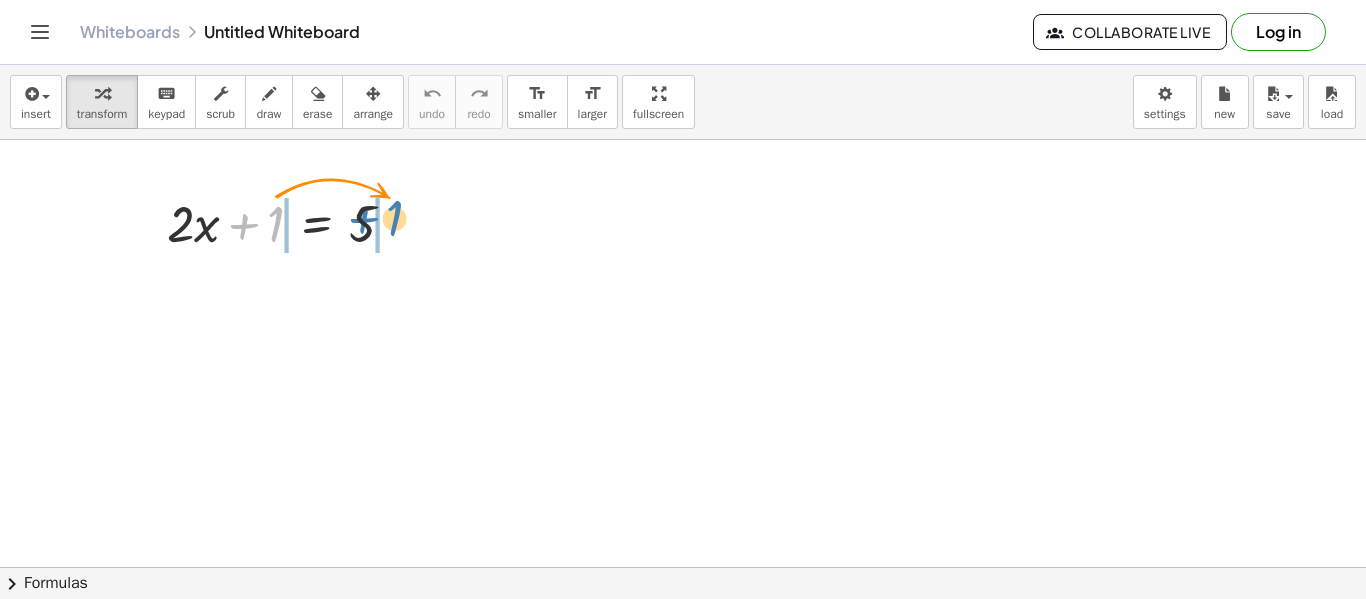 drag, startPoint x: 274, startPoint y: 224, endPoint x: 387, endPoint y: 211, distance: 113.74533 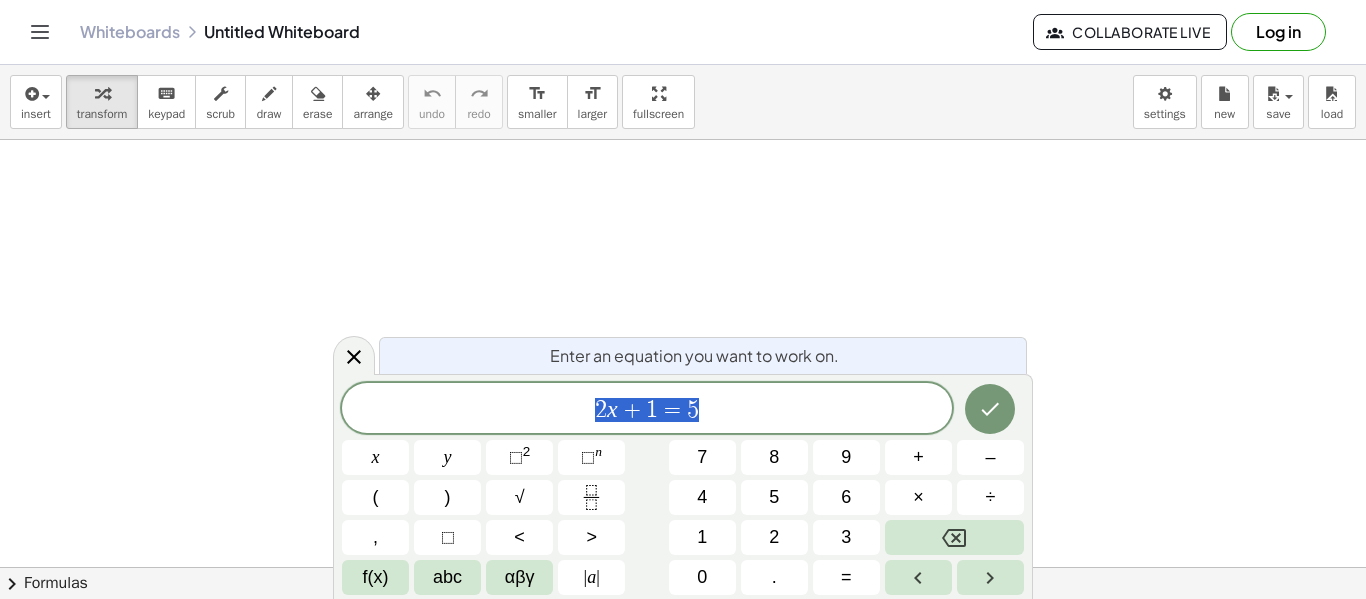 scroll, scrollTop: 0, scrollLeft: 0, axis: both 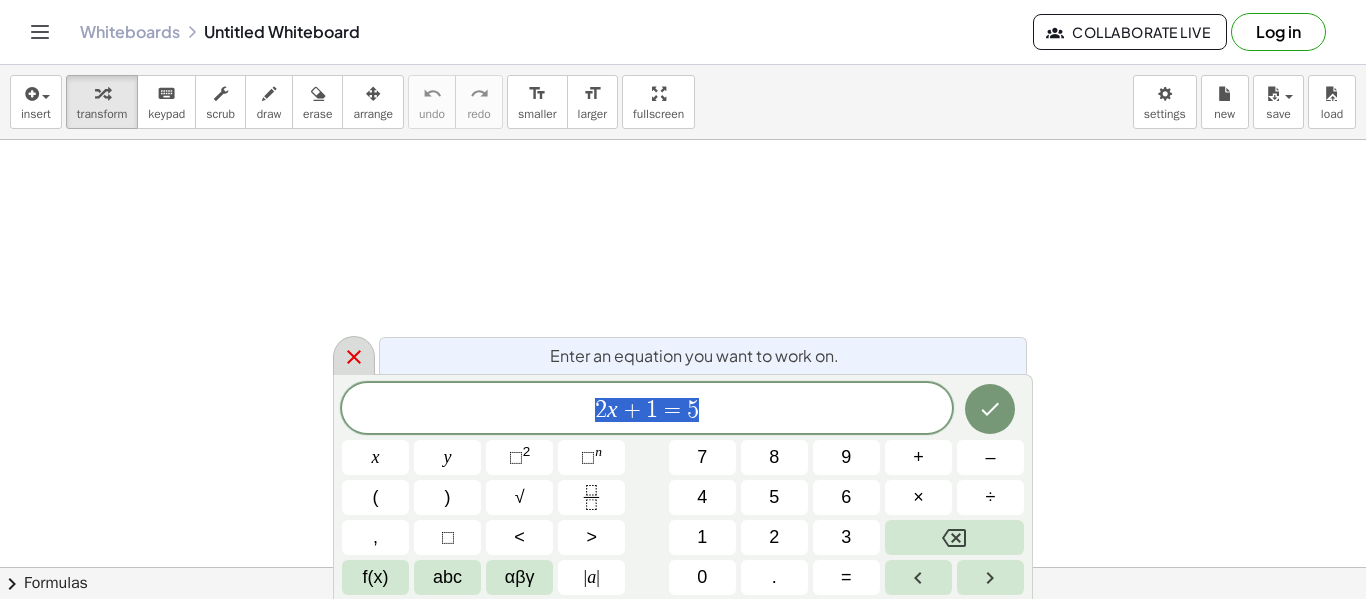 click 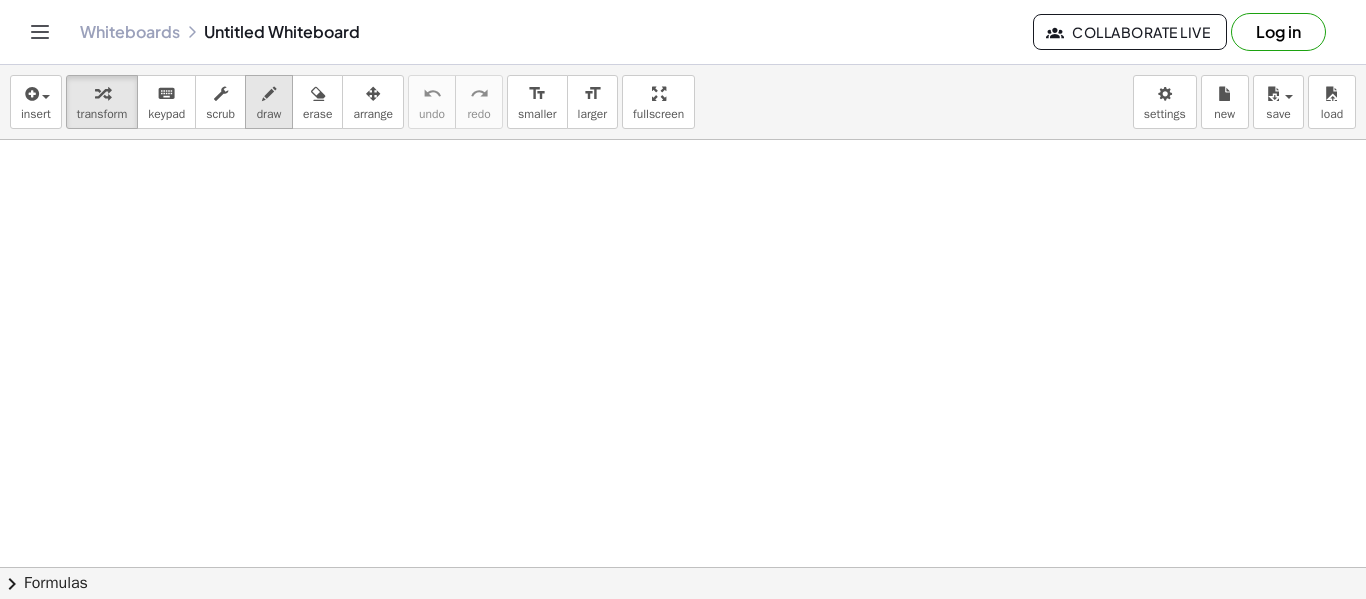 click at bounding box center (269, 94) 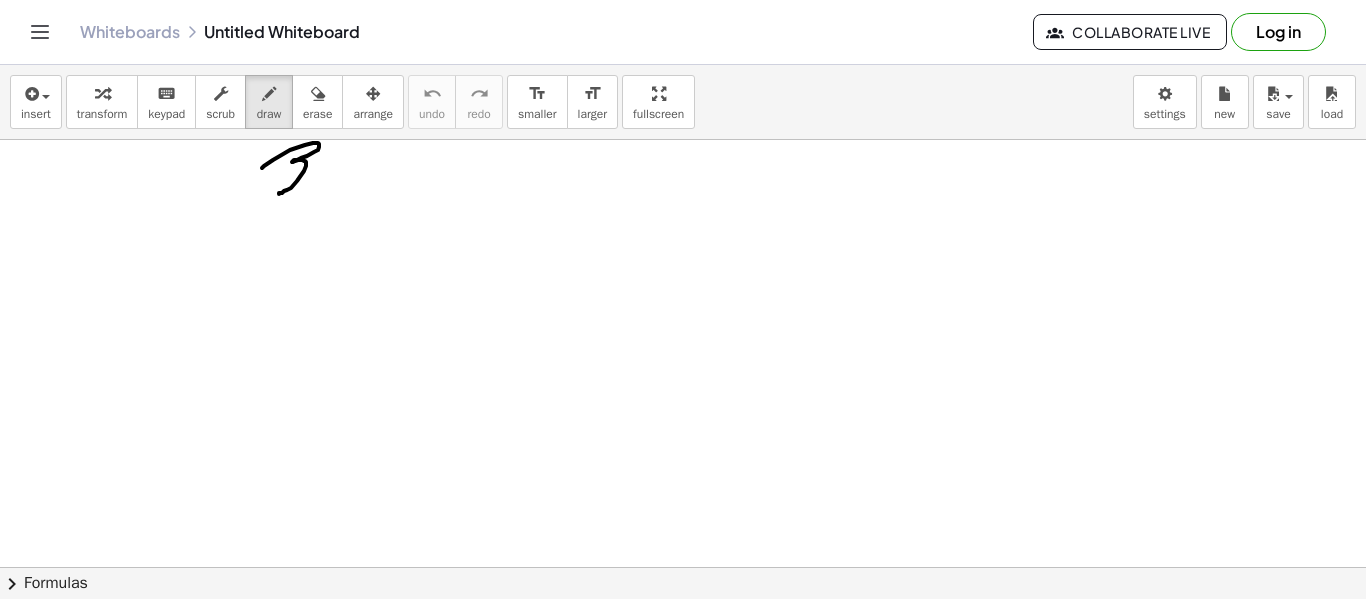 drag, startPoint x: 262, startPoint y: 168, endPoint x: 278, endPoint y: 194, distance: 30.528675 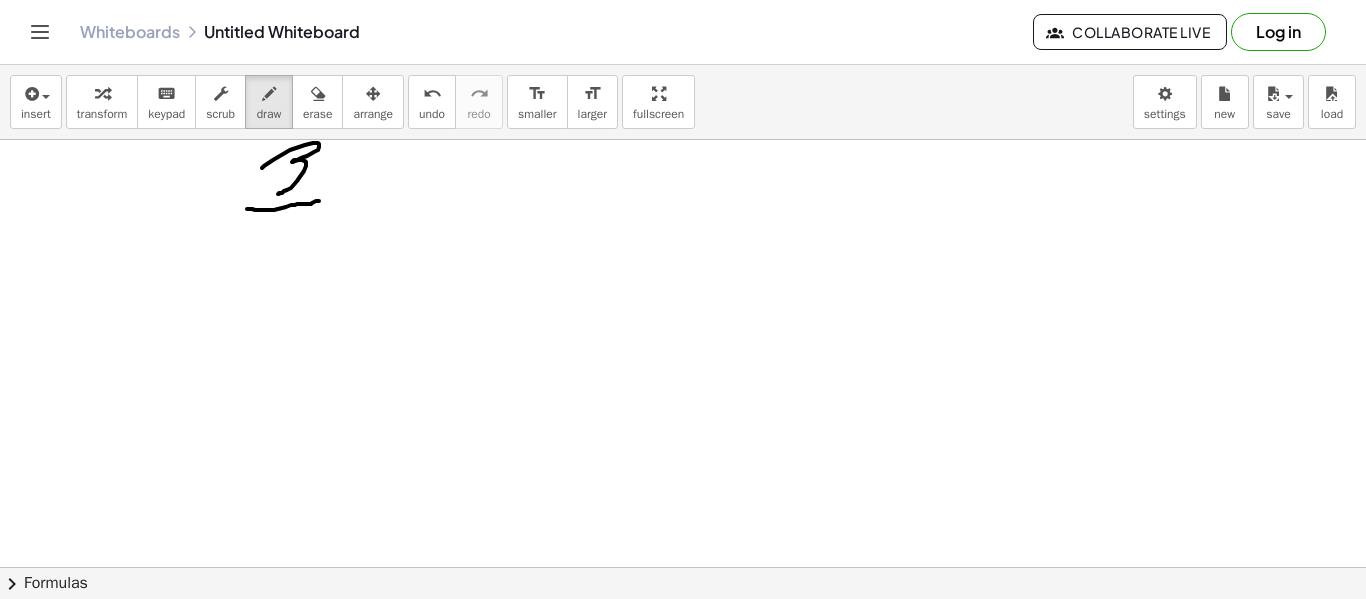 drag, startPoint x: 247, startPoint y: 209, endPoint x: 320, endPoint y: 201, distance: 73.43705 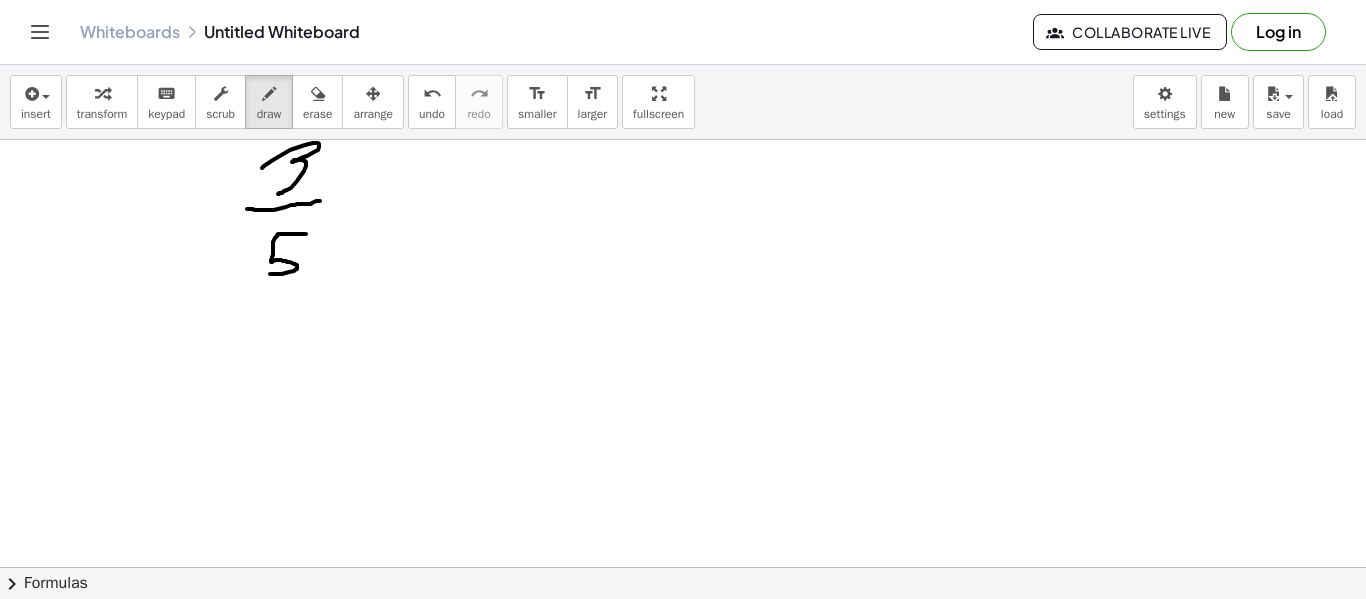 drag, startPoint x: 306, startPoint y: 234, endPoint x: 270, endPoint y: 274, distance: 53.814495 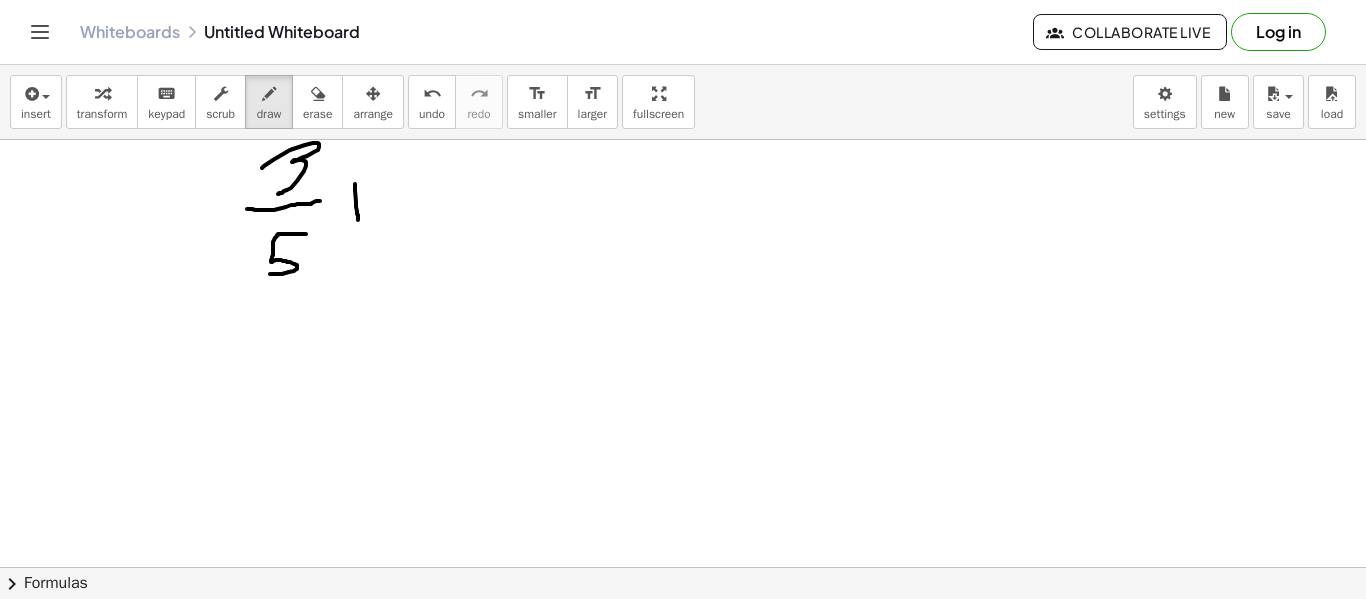 drag, startPoint x: 355, startPoint y: 184, endPoint x: 358, endPoint y: 224, distance: 40.112343 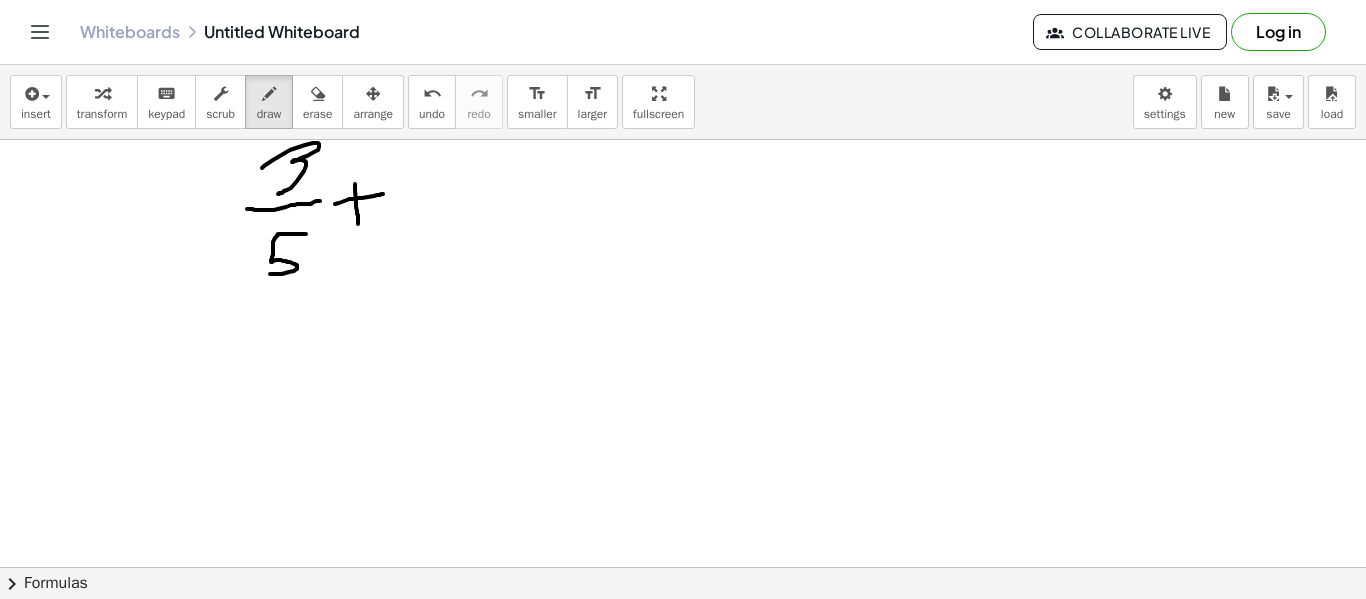 drag, startPoint x: 335, startPoint y: 204, endPoint x: 384, endPoint y: 194, distance: 50.01 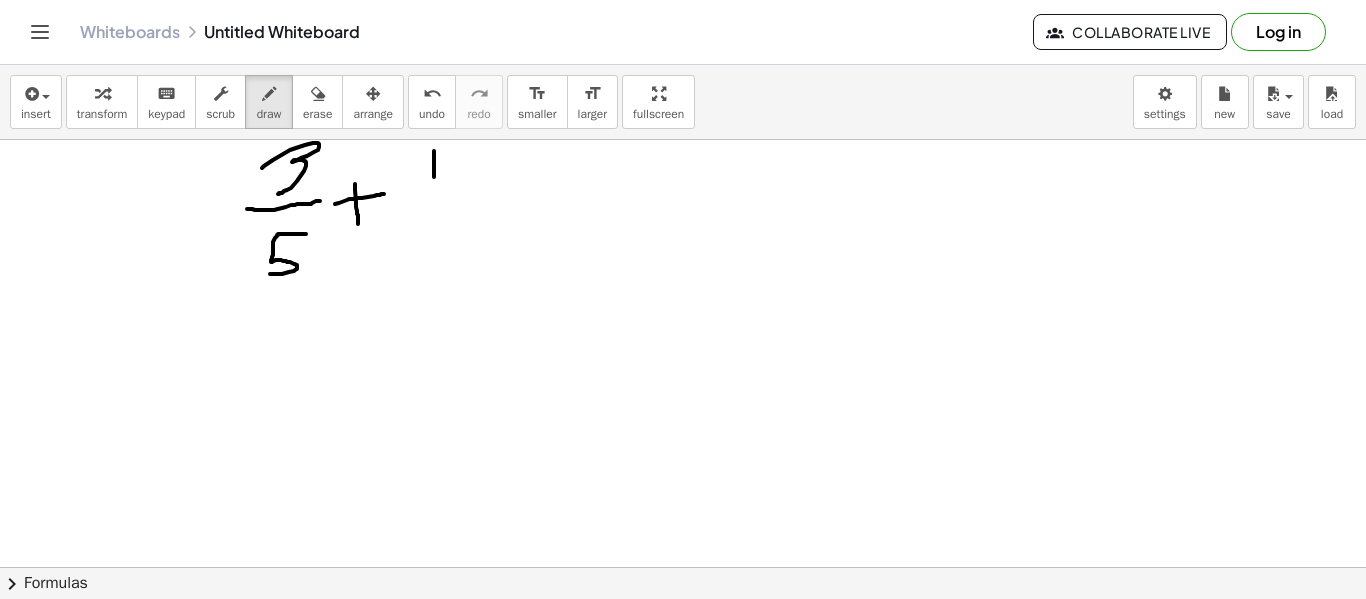 drag, startPoint x: 434, startPoint y: 151, endPoint x: 434, endPoint y: 190, distance: 39 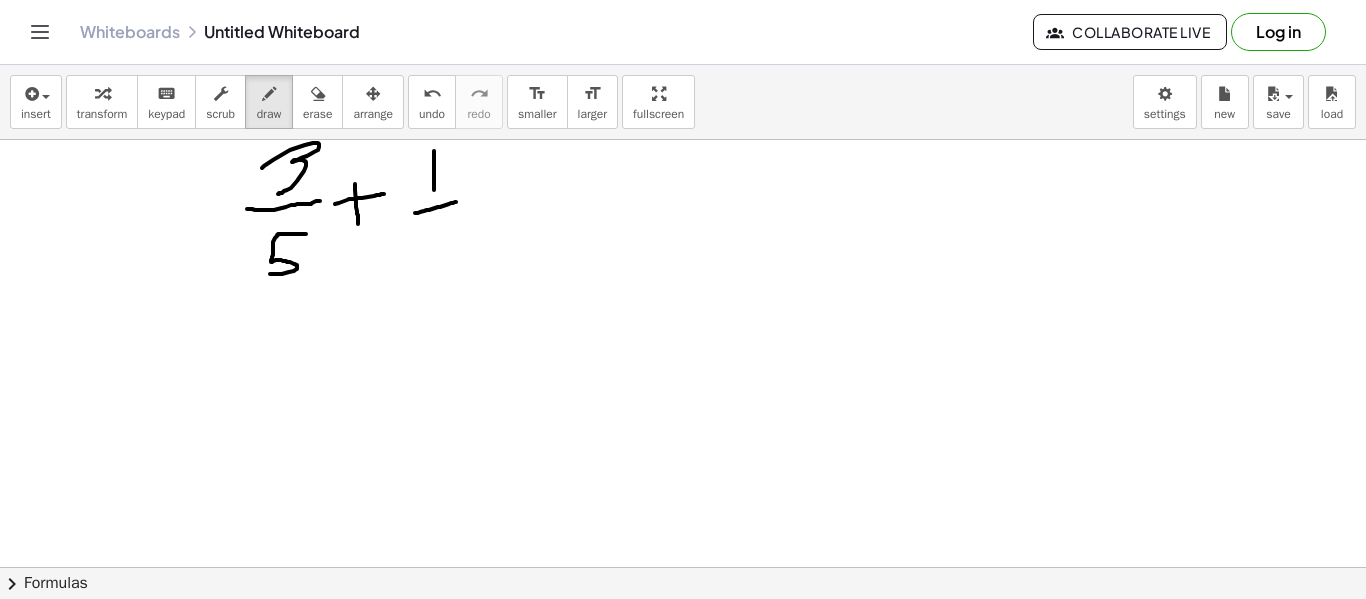 drag, startPoint x: 415, startPoint y: 213, endPoint x: 458, endPoint y: 202, distance: 44.38468 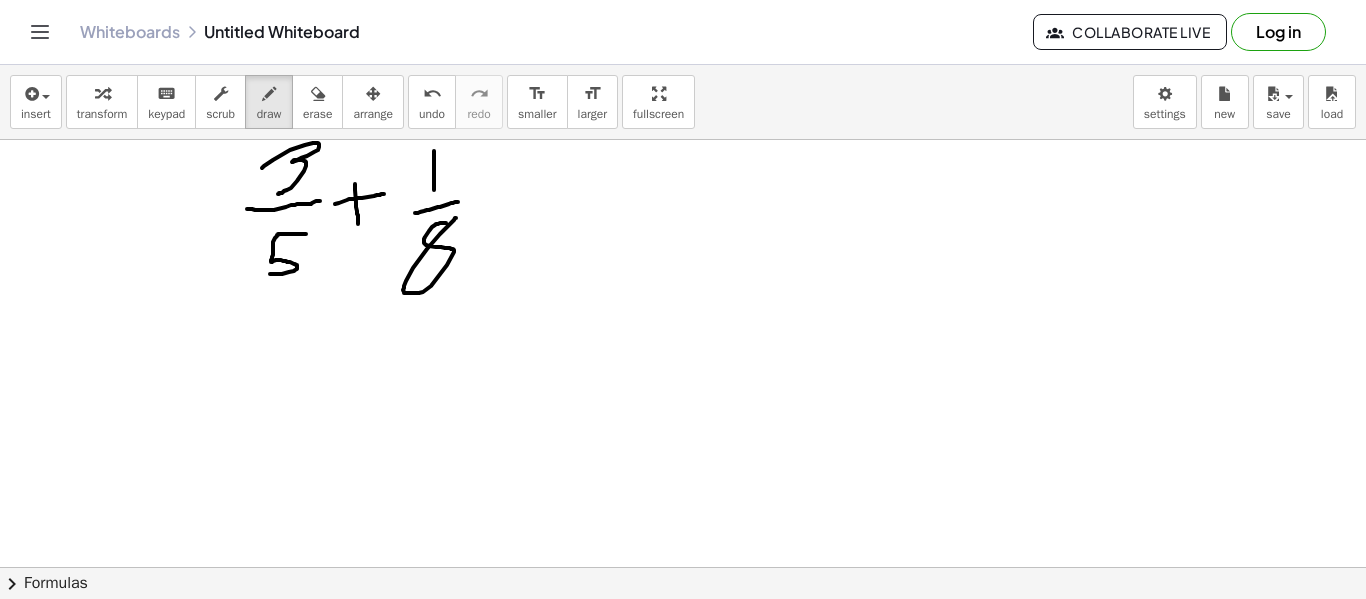 drag, startPoint x: 446, startPoint y: 223, endPoint x: 459, endPoint y: 215, distance: 15.264338 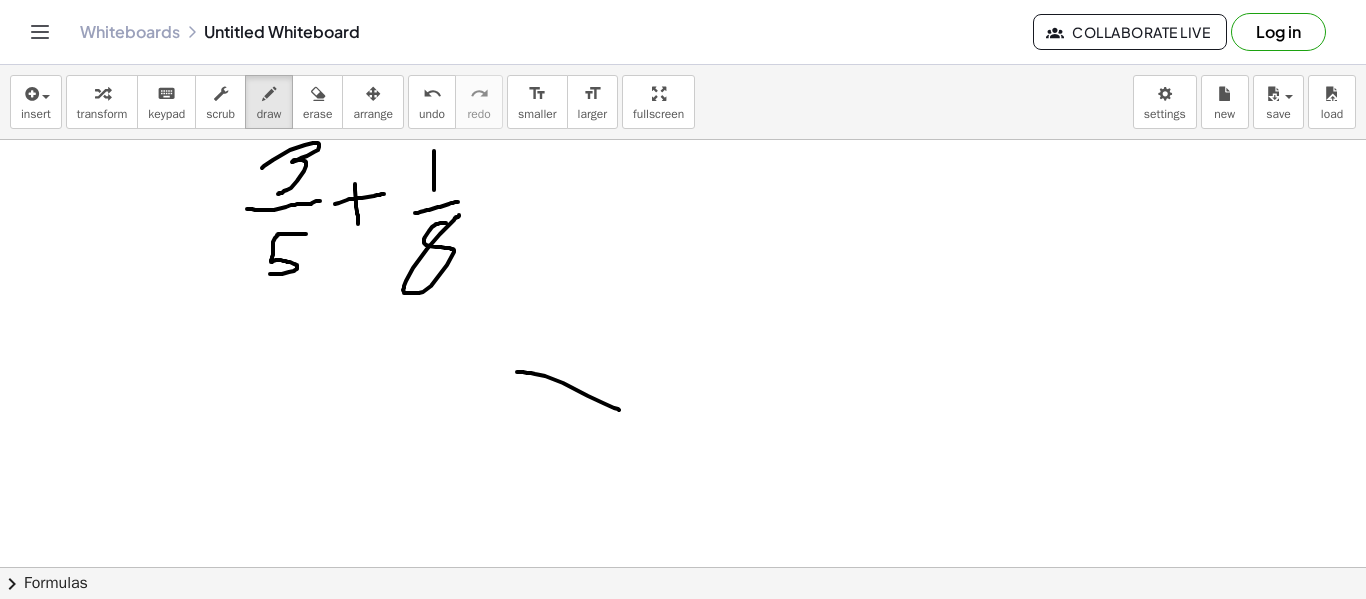 drag, startPoint x: 517, startPoint y: 372, endPoint x: 619, endPoint y: 410, distance: 108.84852 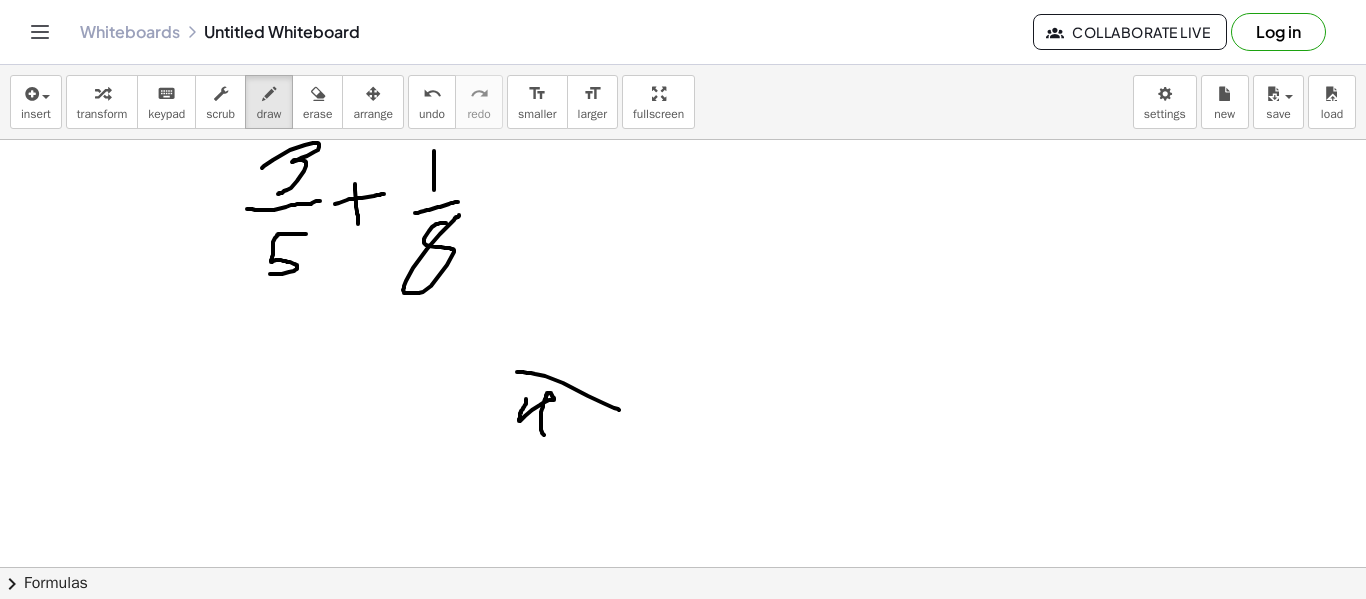 drag, startPoint x: 526, startPoint y: 399, endPoint x: 544, endPoint y: 436, distance: 41.14608 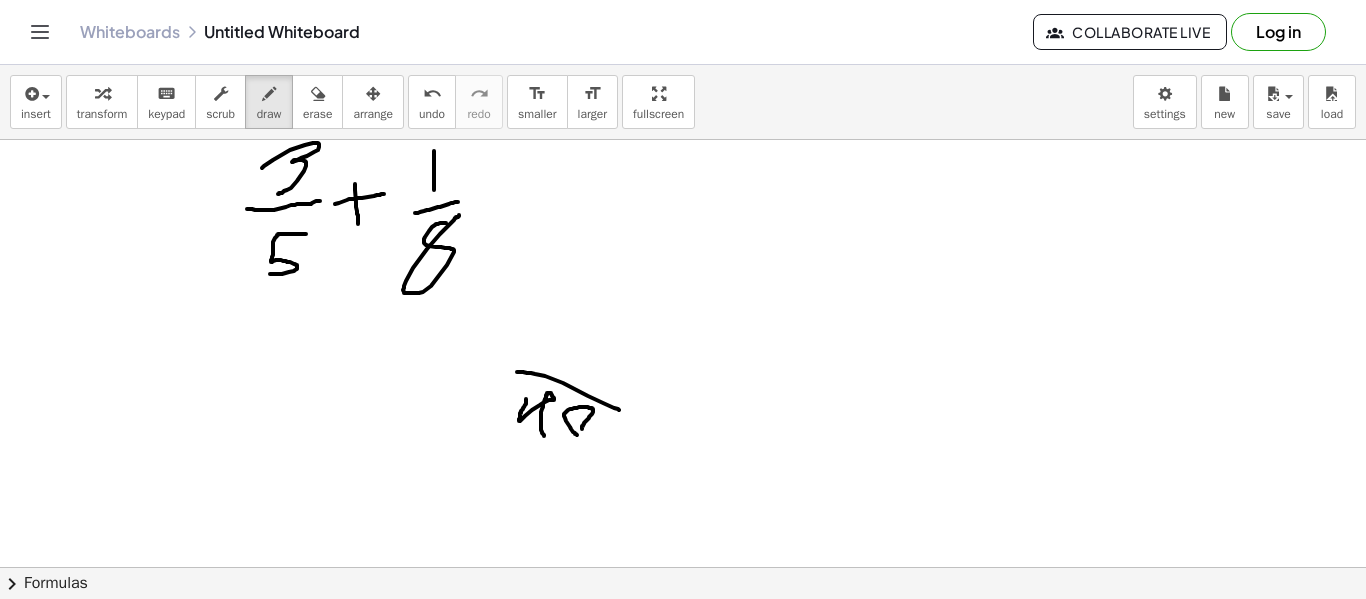 click at bounding box center (683, 632) 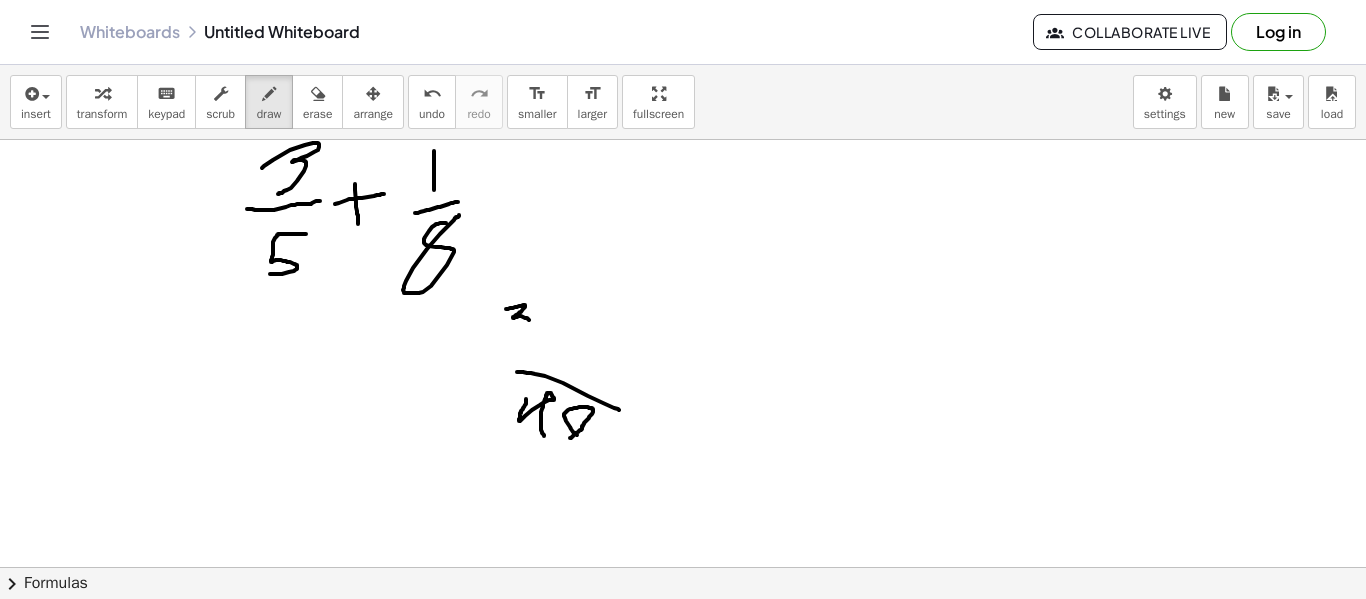 drag, startPoint x: 506, startPoint y: 309, endPoint x: 530, endPoint y: 321, distance: 26.832815 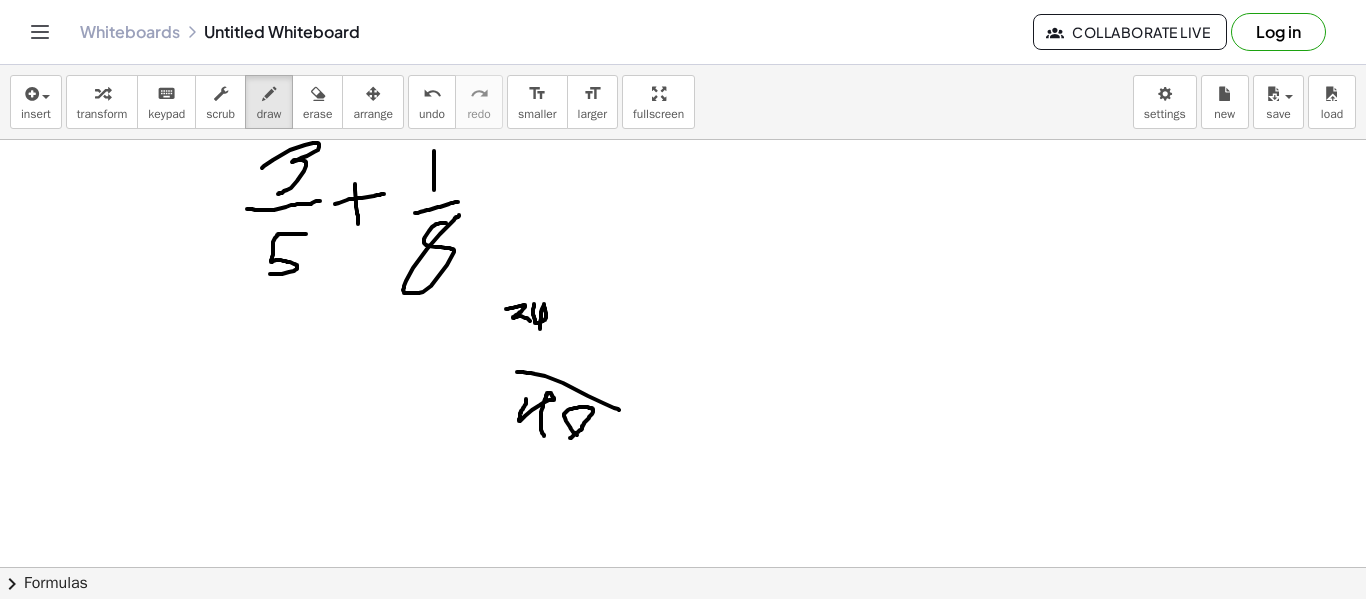 drag, startPoint x: 534, startPoint y: 304, endPoint x: 541, endPoint y: 333, distance: 29.832869 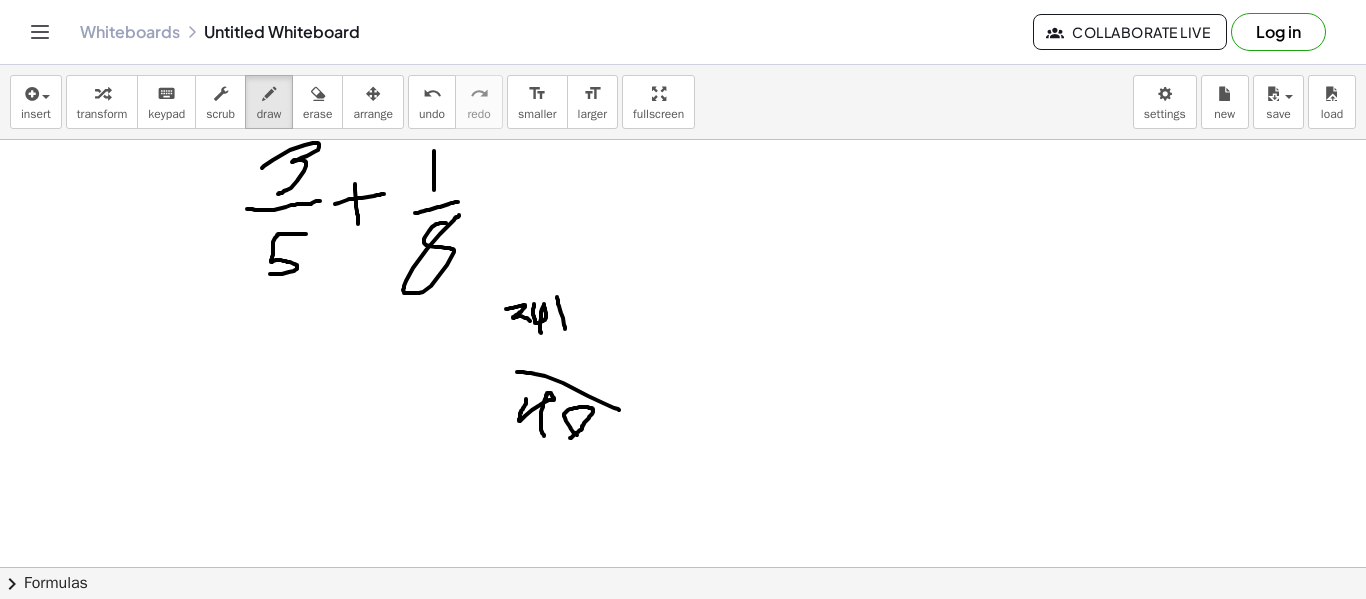 drag, startPoint x: 565, startPoint y: 329, endPoint x: 557, endPoint y: 295, distance: 34.928497 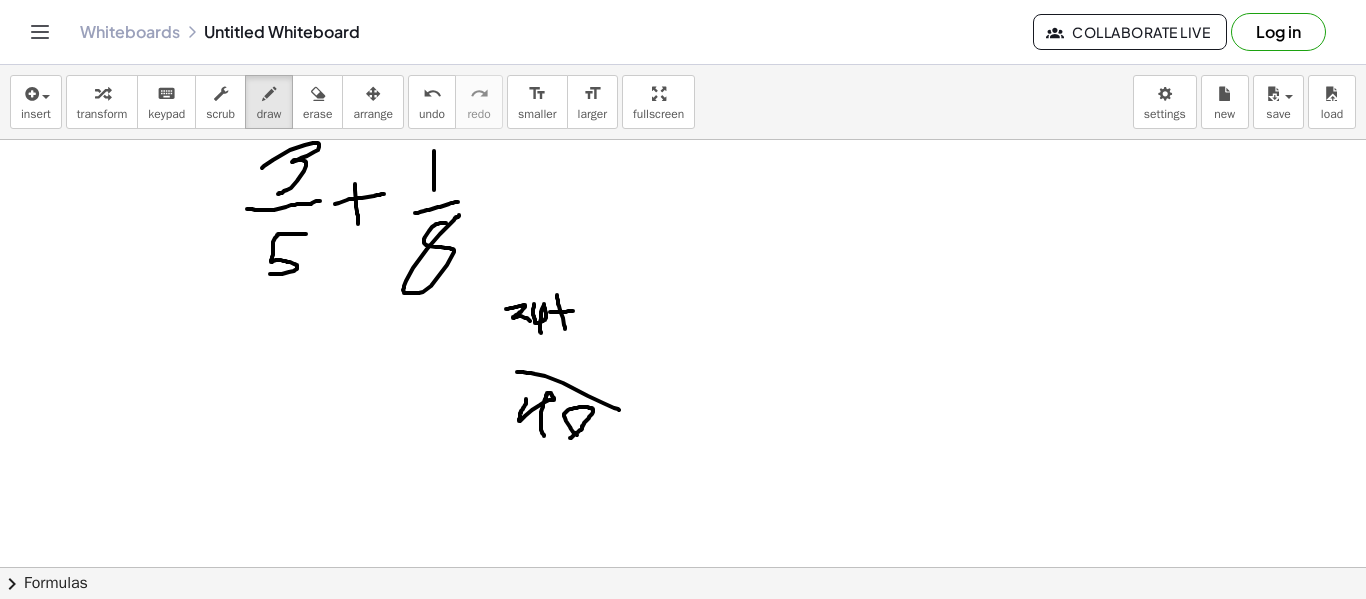 drag, startPoint x: 550, startPoint y: 312, endPoint x: 574, endPoint y: 311, distance: 24.020824 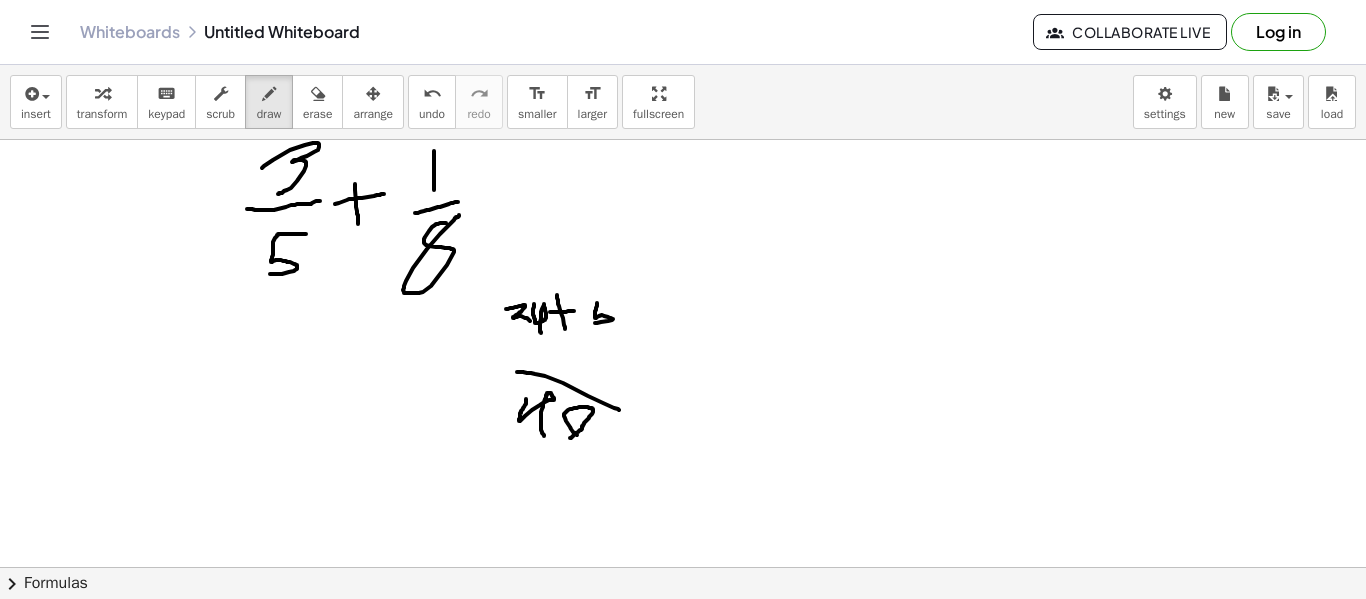drag, startPoint x: 597, startPoint y: 303, endPoint x: 591, endPoint y: 324, distance: 21.84033 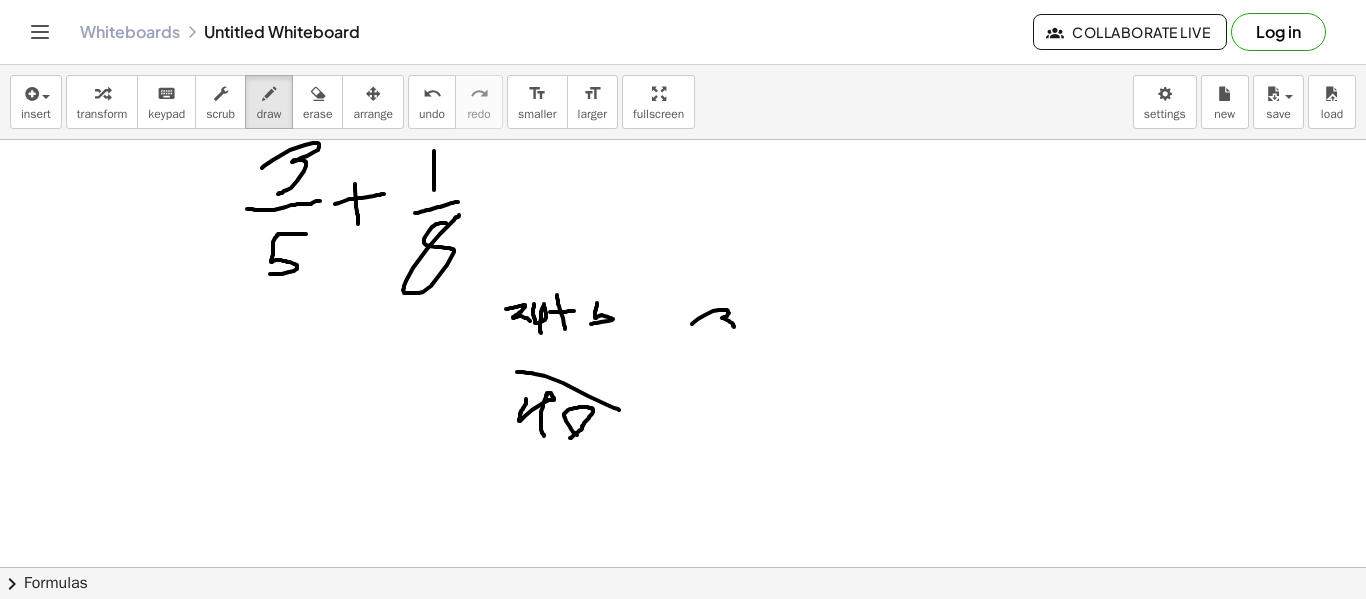 drag, startPoint x: 692, startPoint y: 324, endPoint x: 707, endPoint y: 333, distance: 17.492855 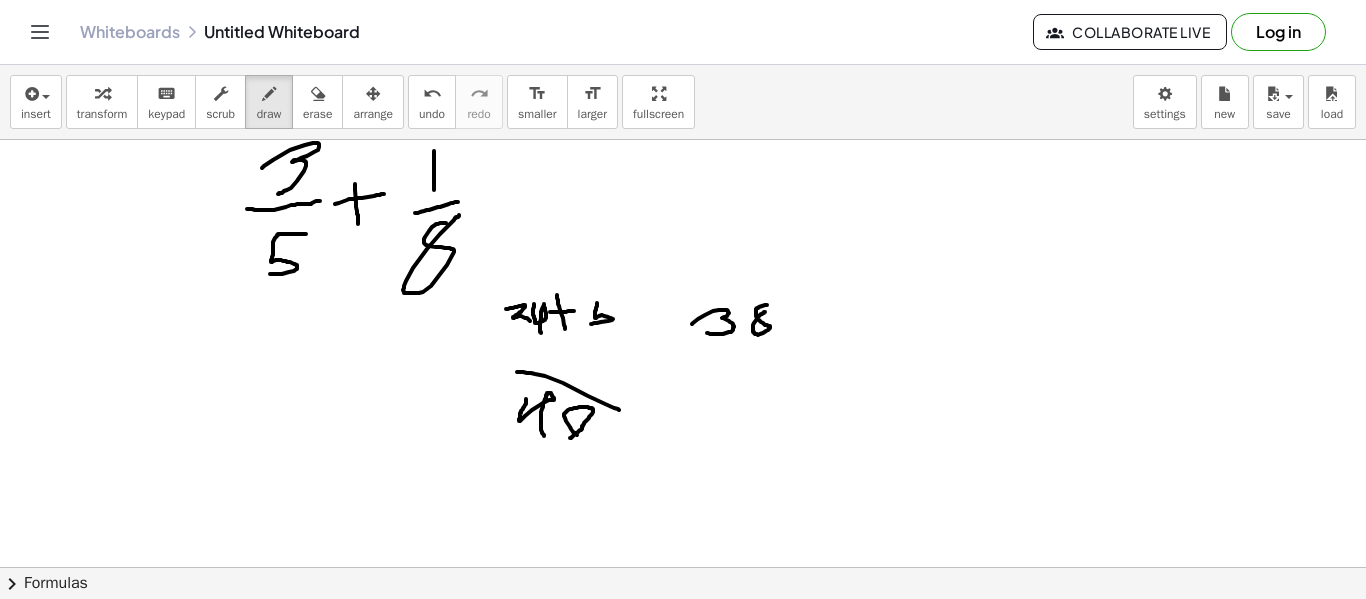 click at bounding box center [683, 632] 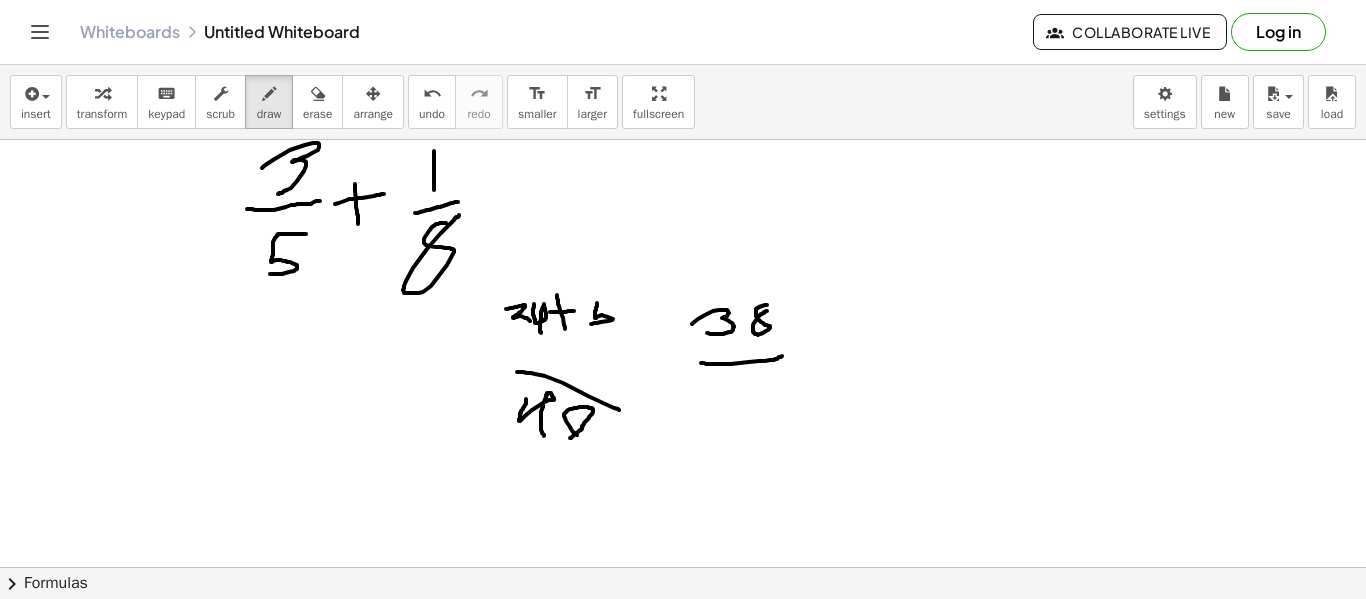 drag, startPoint x: 701, startPoint y: 363, endPoint x: 782, endPoint y: 356, distance: 81.3019 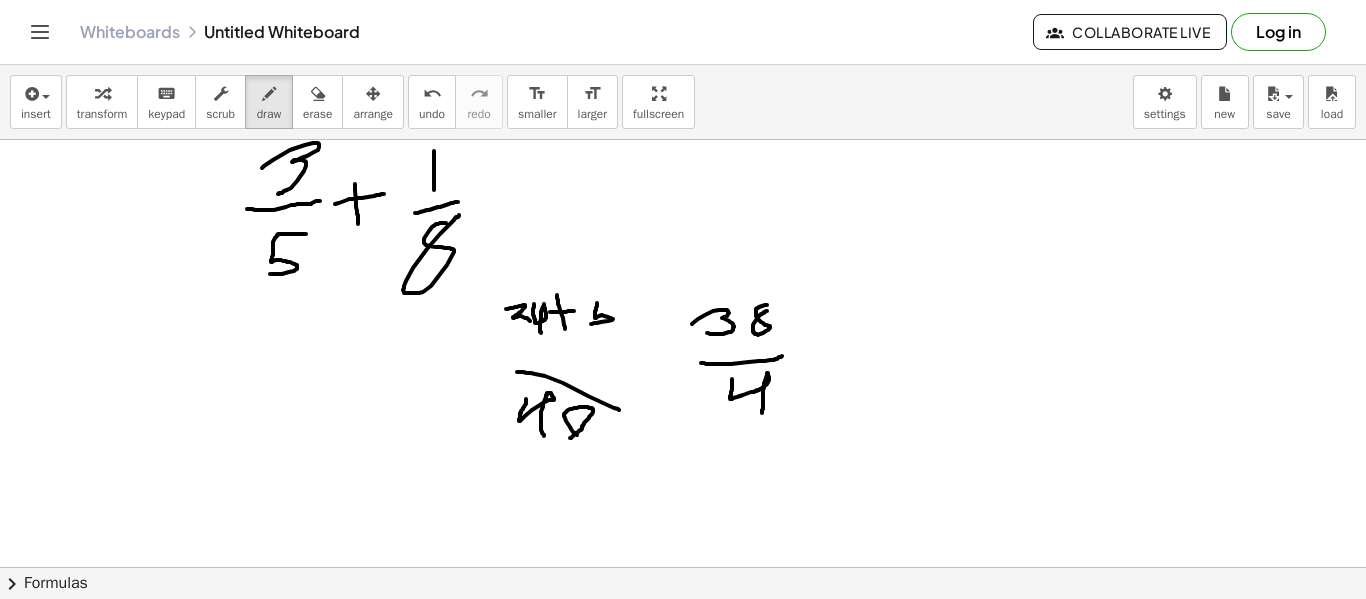 drag, startPoint x: 732, startPoint y: 379, endPoint x: 762, endPoint y: 413, distance: 45.343136 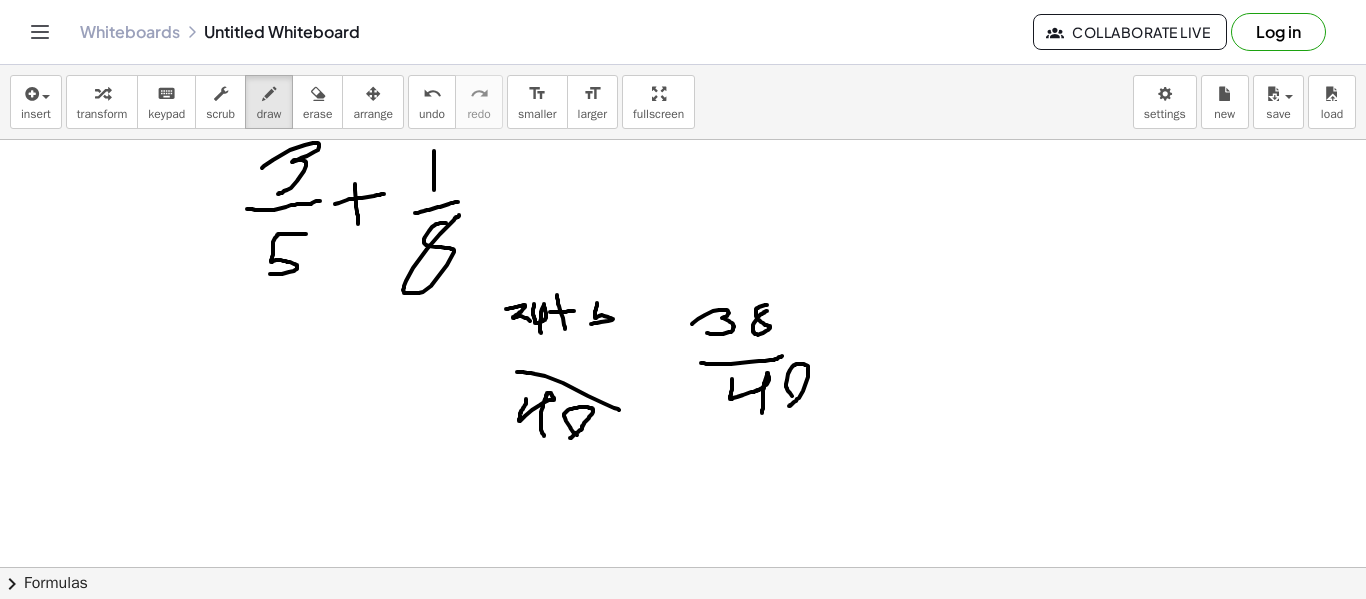 drag, startPoint x: 792, startPoint y: 396, endPoint x: 788, endPoint y: 406, distance: 10.770329 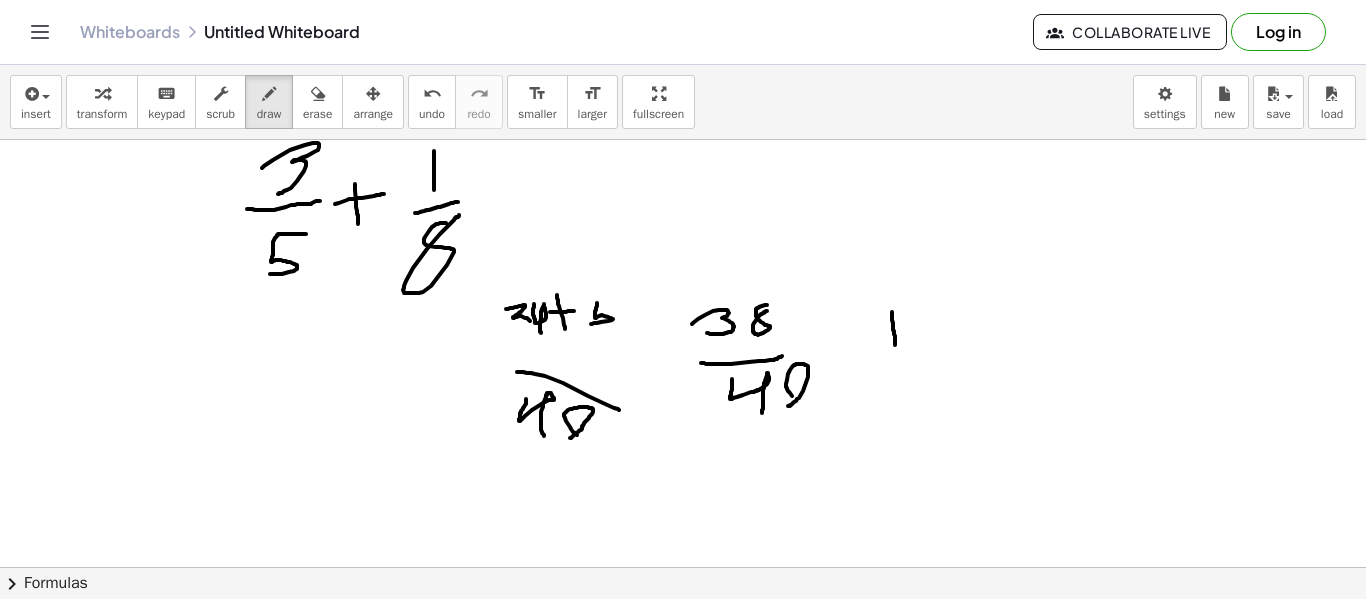 drag, startPoint x: 892, startPoint y: 312, endPoint x: 895, endPoint y: 346, distance: 34.132095 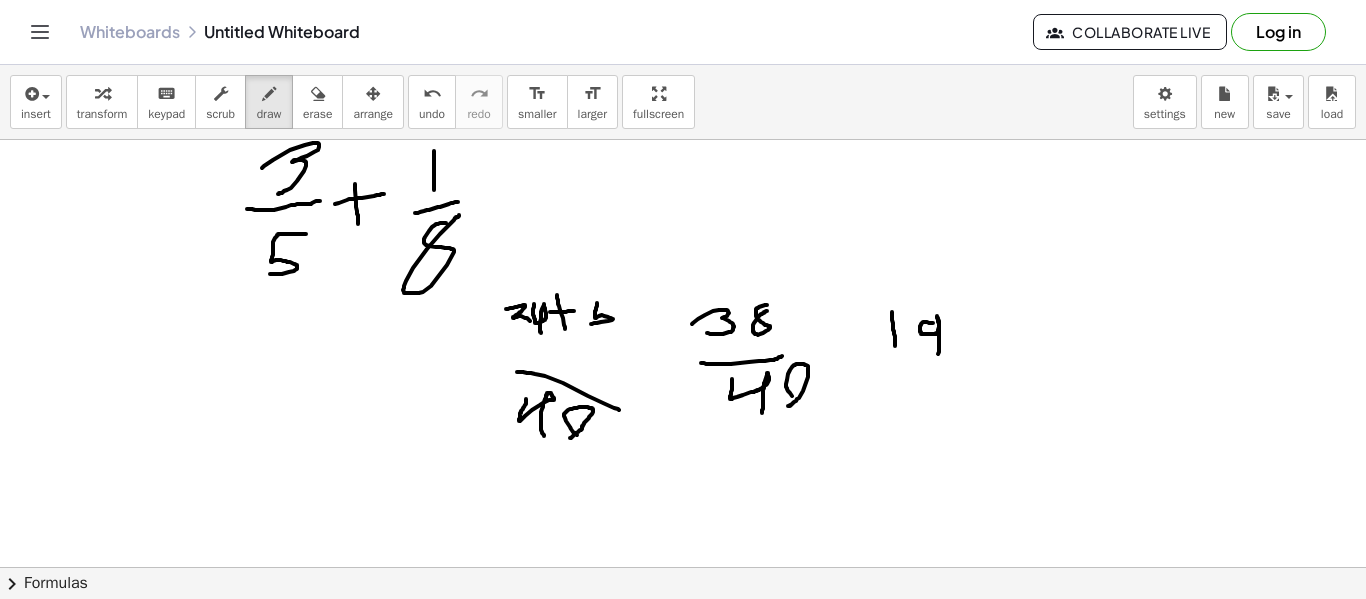 drag, startPoint x: 933, startPoint y: 323, endPoint x: 938, endPoint y: 359, distance: 36.345562 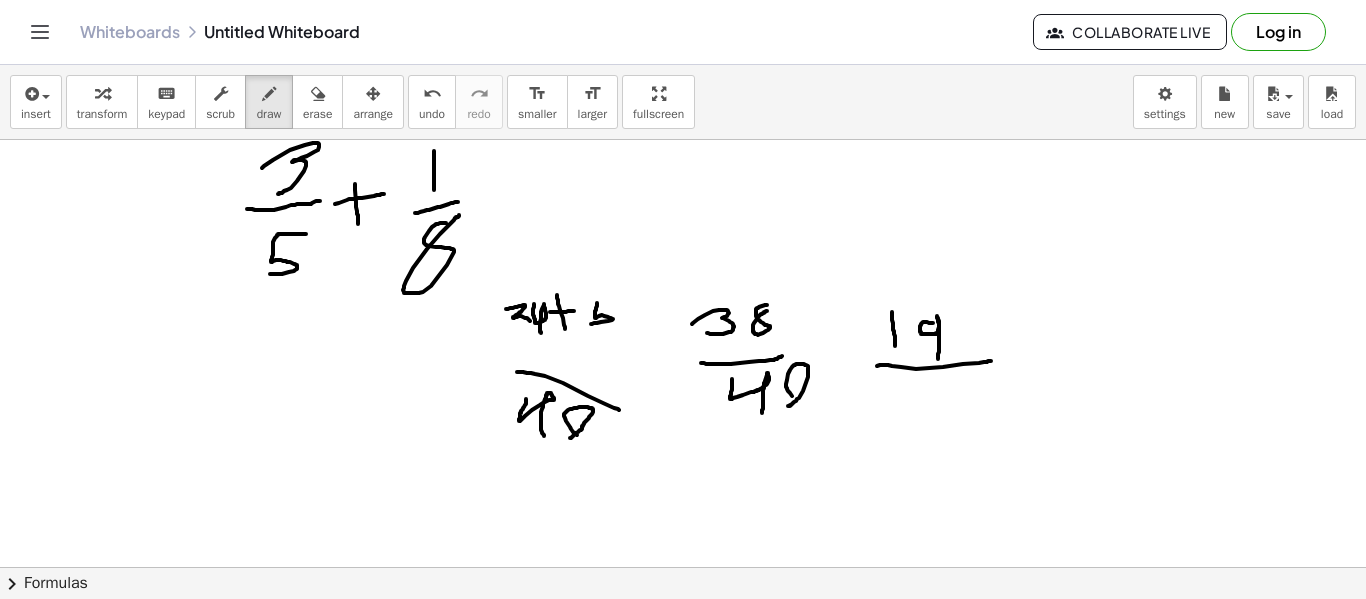 drag, startPoint x: 877, startPoint y: 366, endPoint x: 998, endPoint y: 360, distance: 121.14867 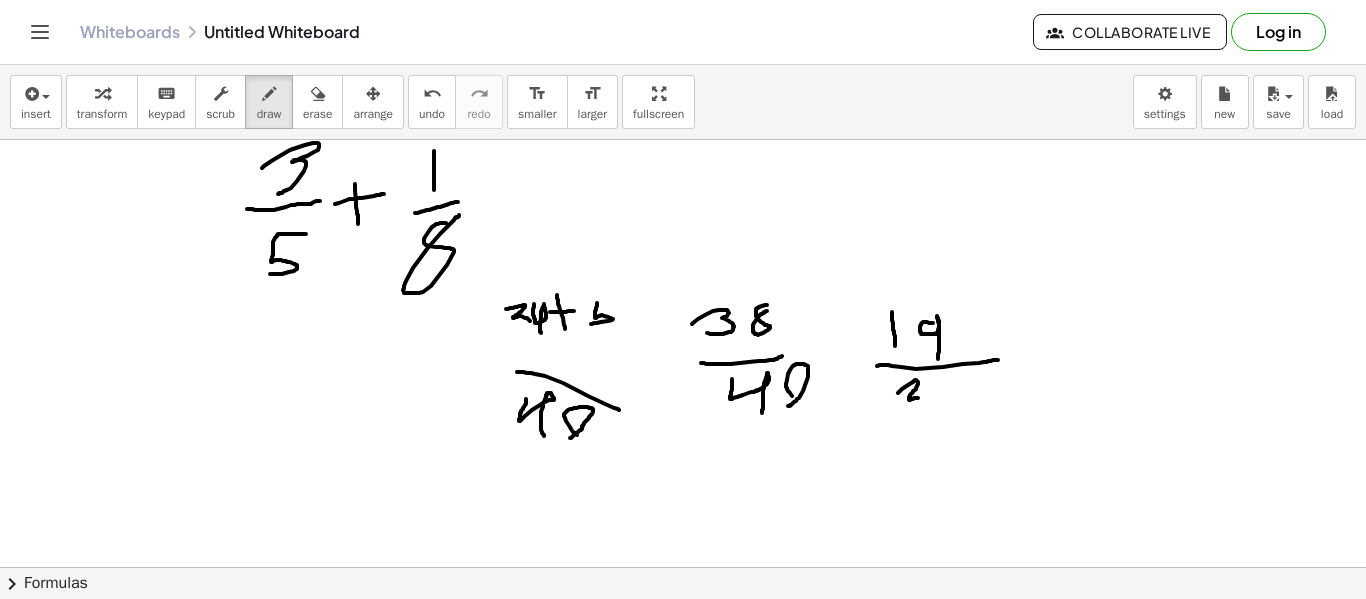 drag, startPoint x: 898, startPoint y: 393, endPoint x: 928, endPoint y: 398, distance: 30.413813 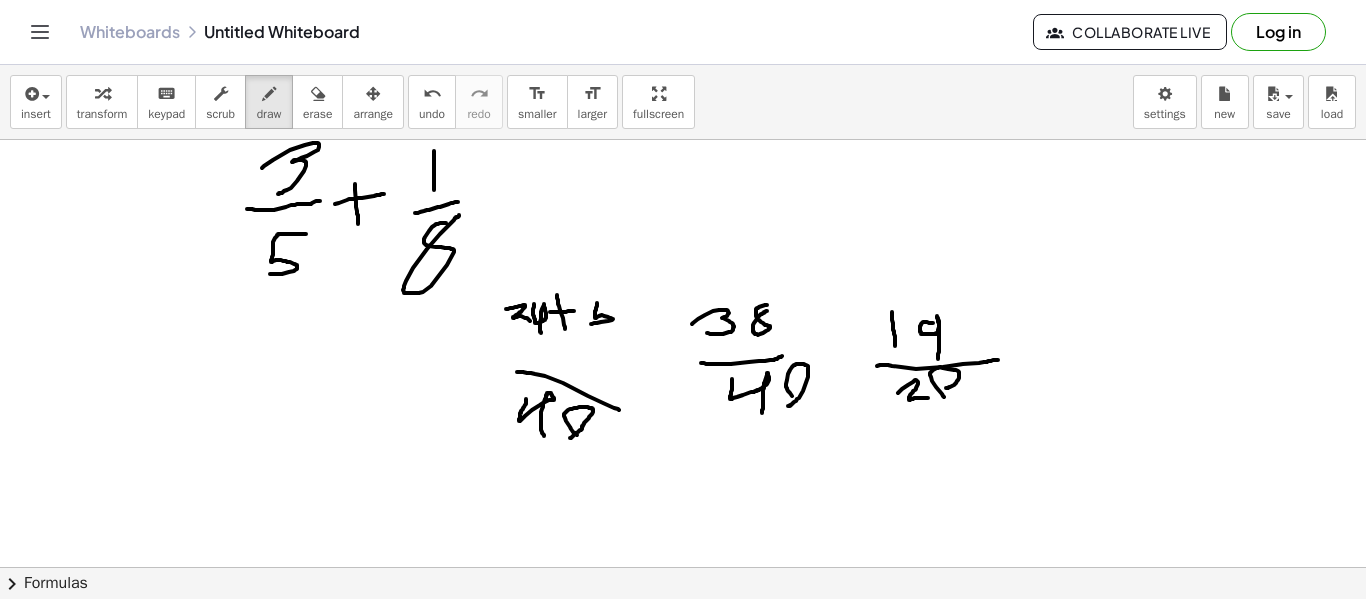 click at bounding box center [683, 632] 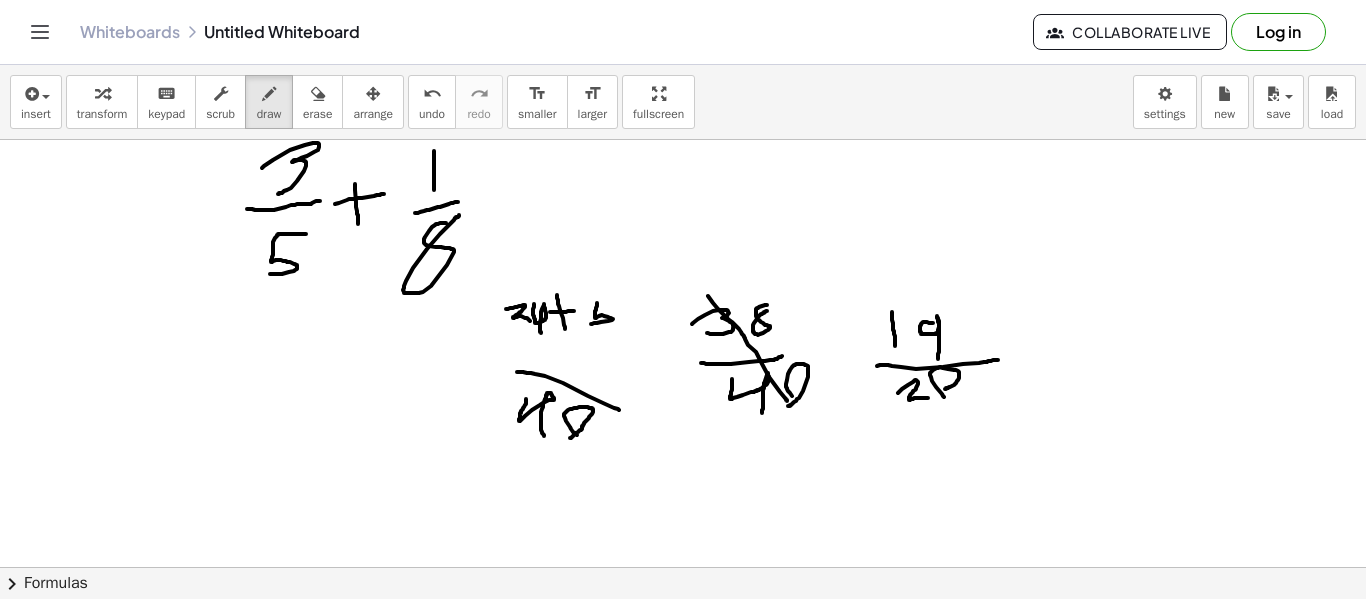 drag, startPoint x: 708, startPoint y: 296, endPoint x: 787, endPoint y: 401, distance: 131.40015 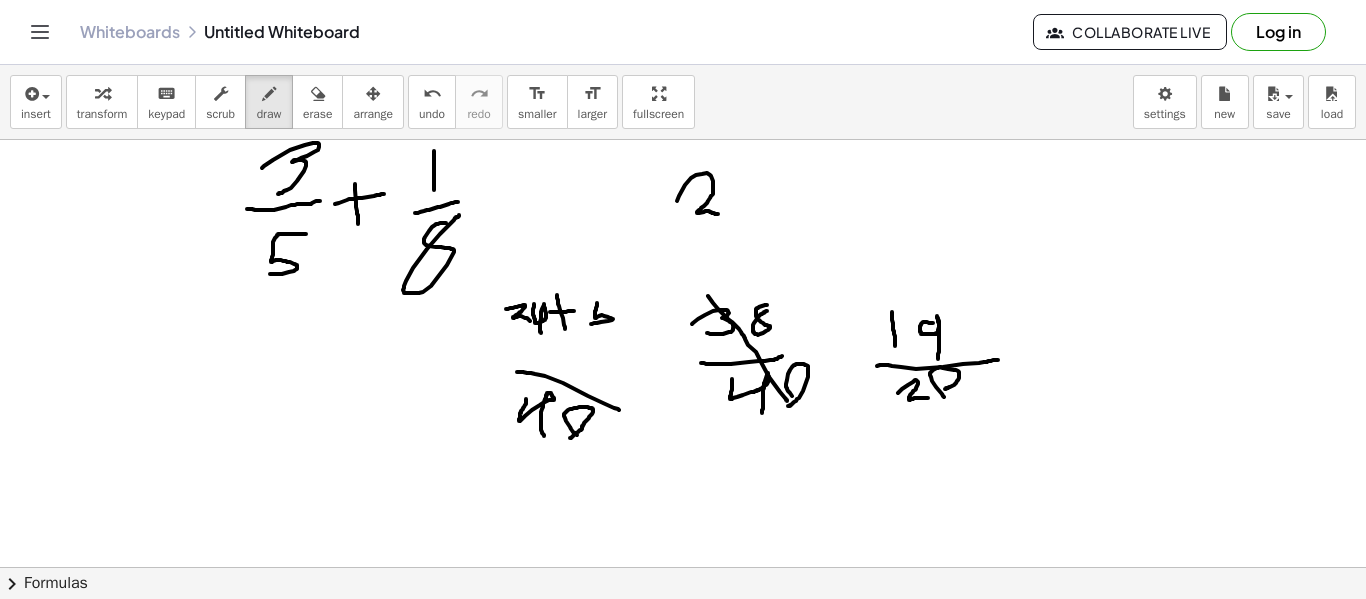 drag, startPoint x: 677, startPoint y: 201, endPoint x: 720, endPoint y: 213, distance: 44.64303 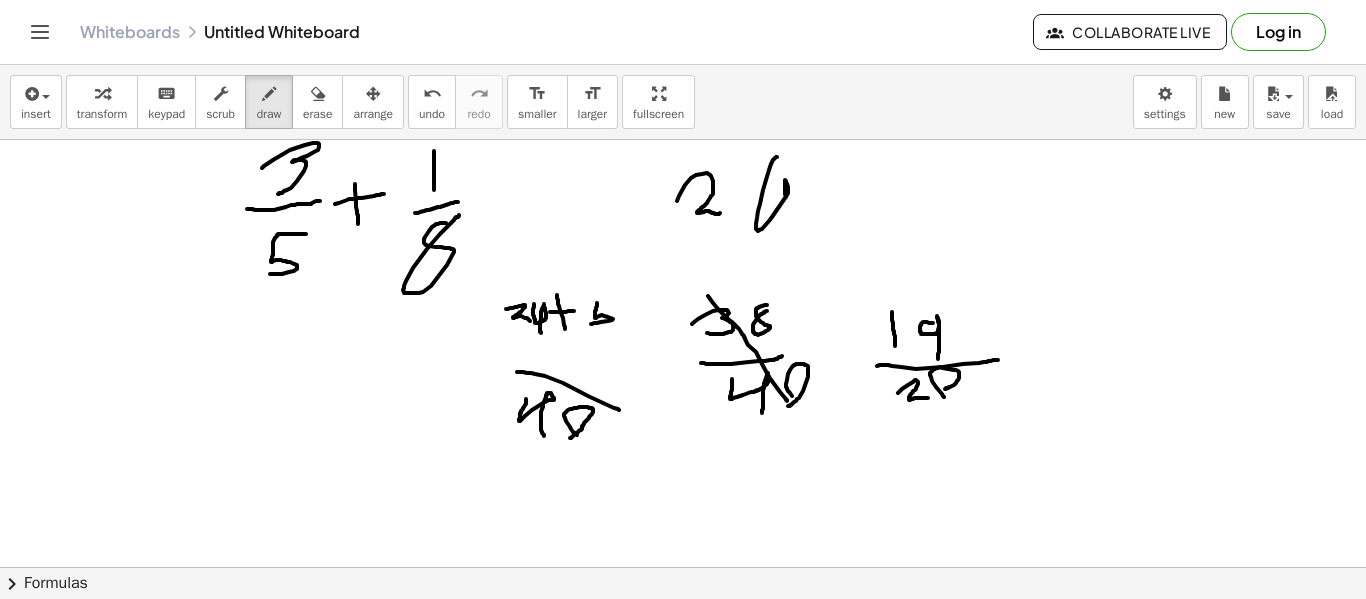 drag, startPoint x: 777, startPoint y: 157, endPoint x: 786, endPoint y: 197, distance: 41 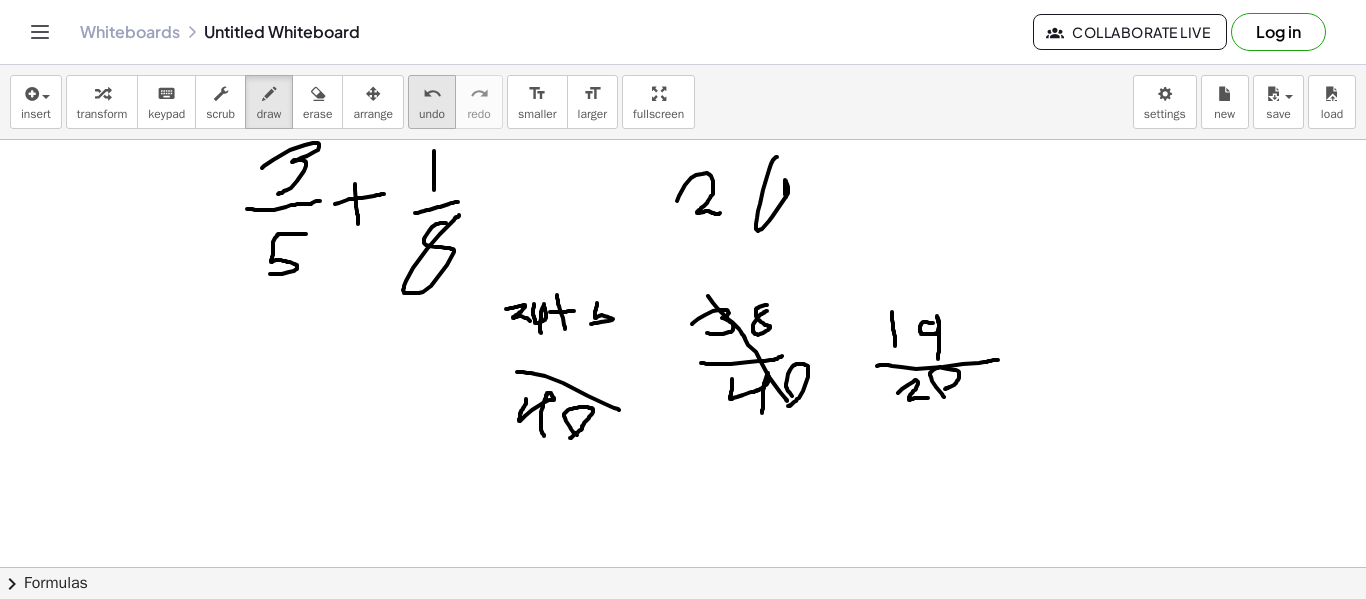 click on "undo" at bounding box center (432, 114) 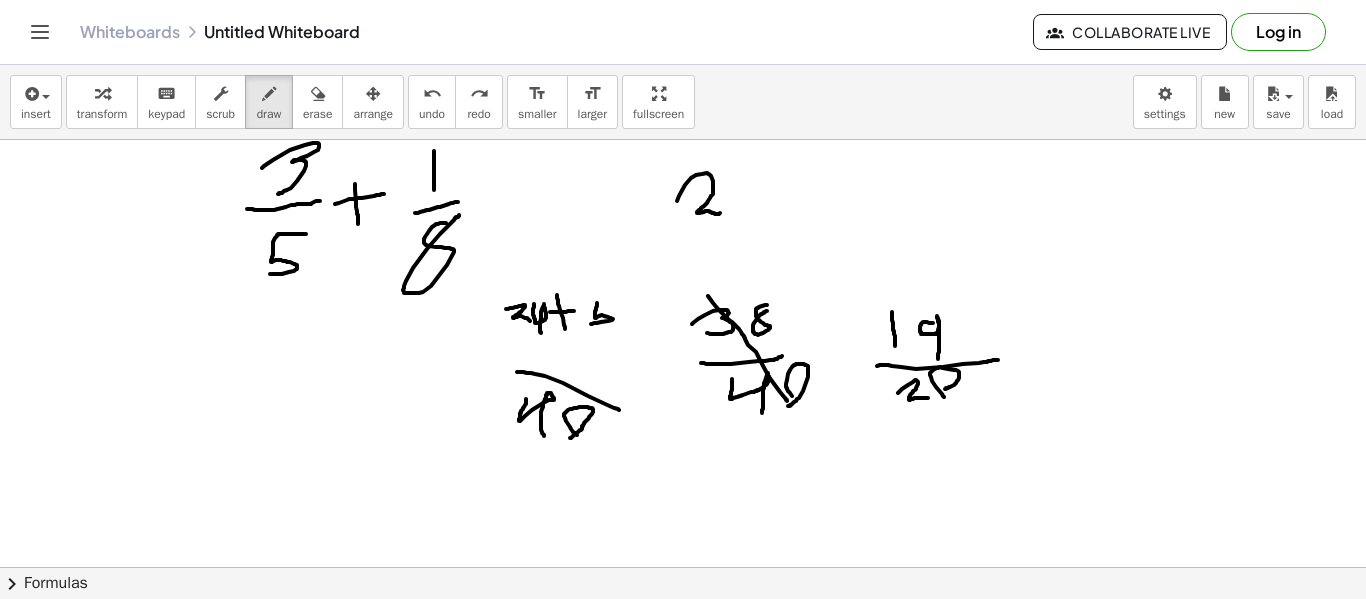 click at bounding box center [683, 632] 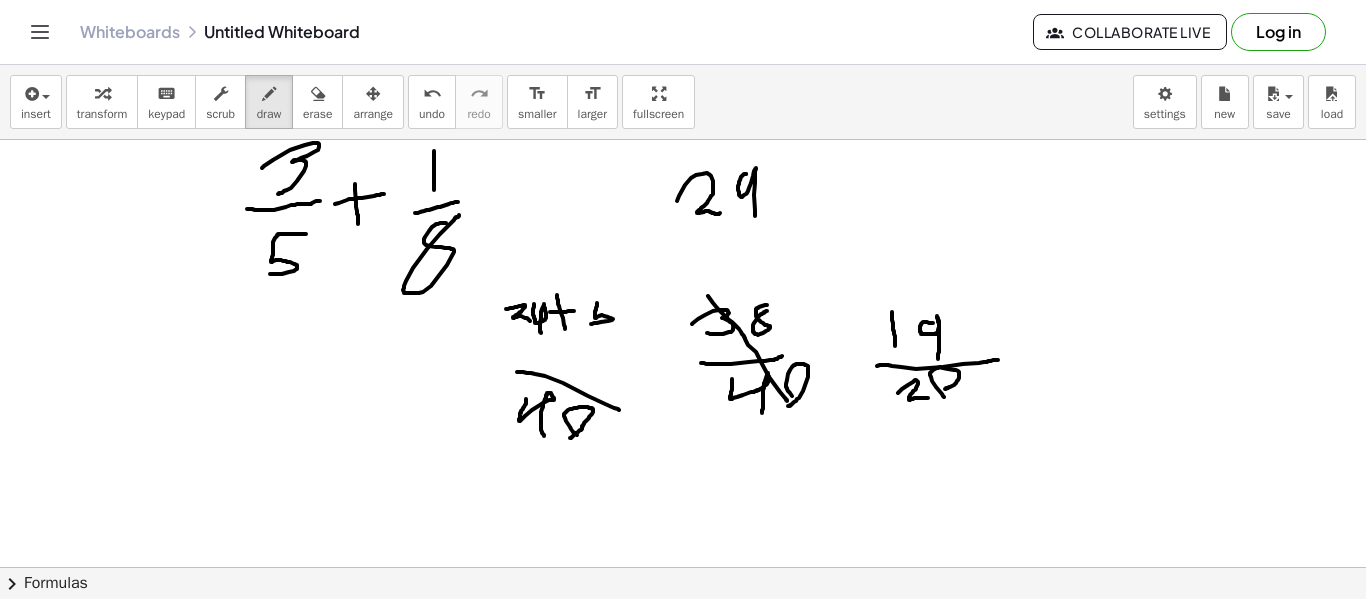 drag, startPoint x: 746, startPoint y: 174, endPoint x: 755, endPoint y: 216, distance: 42.953465 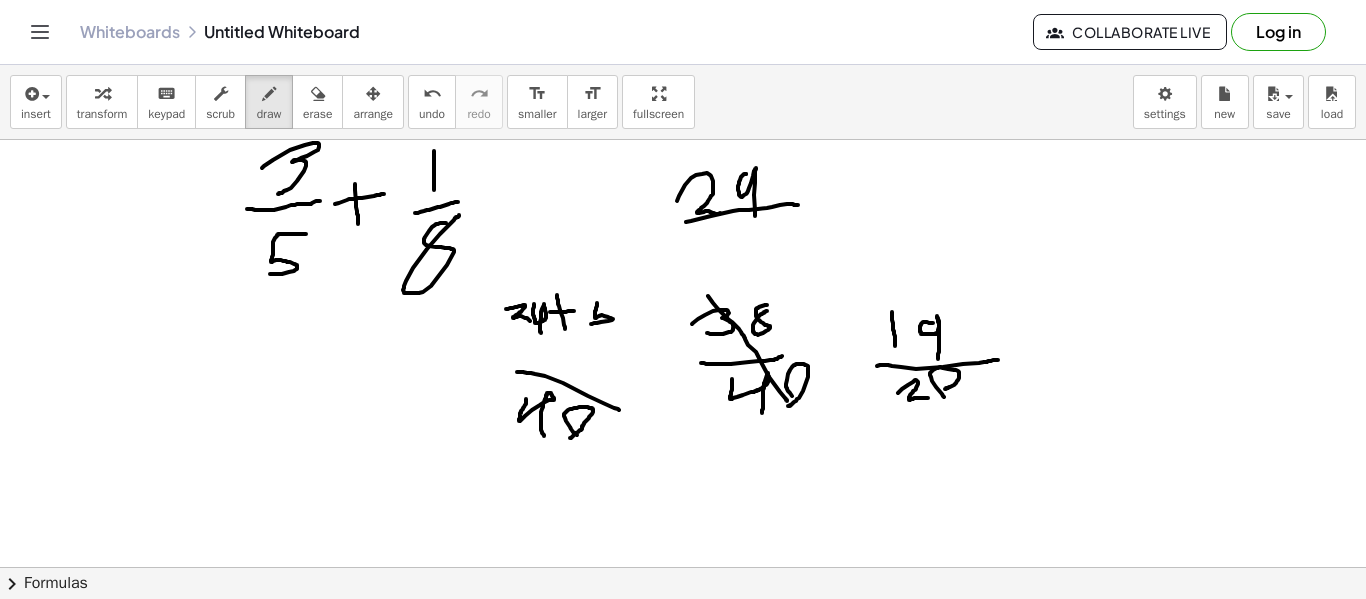 drag, startPoint x: 686, startPoint y: 222, endPoint x: 805, endPoint y: 206, distance: 120.070816 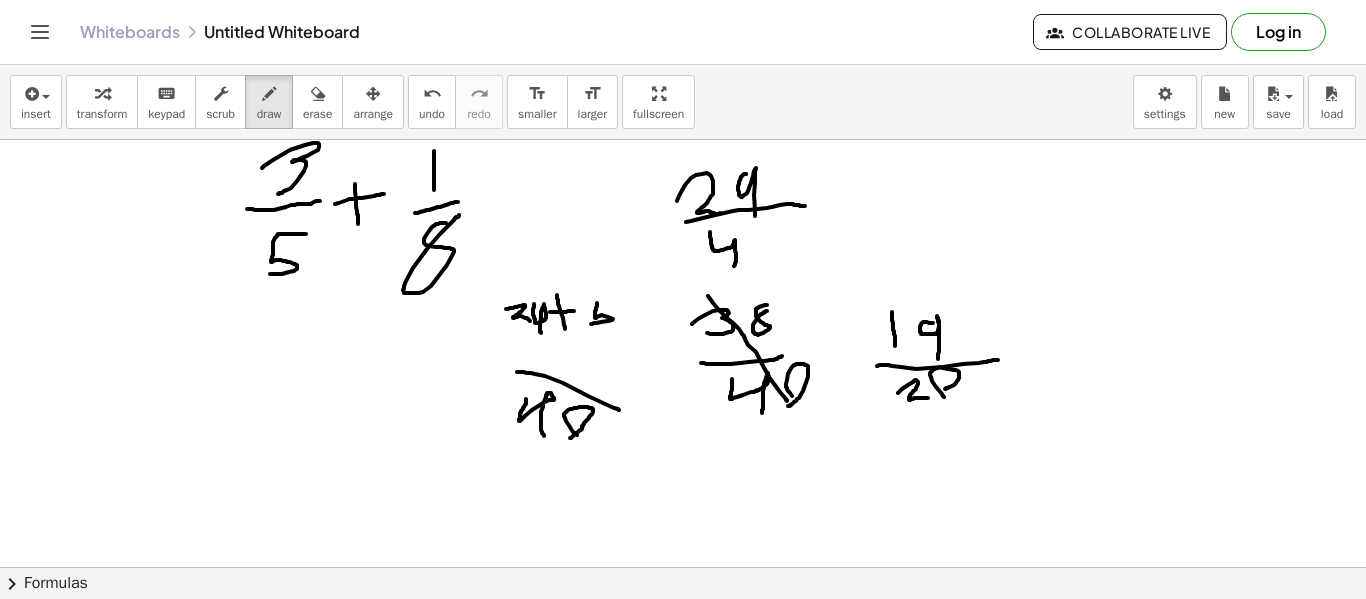 drag, startPoint x: 710, startPoint y: 232, endPoint x: 734, endPoint y: 268, distance: 43.266617 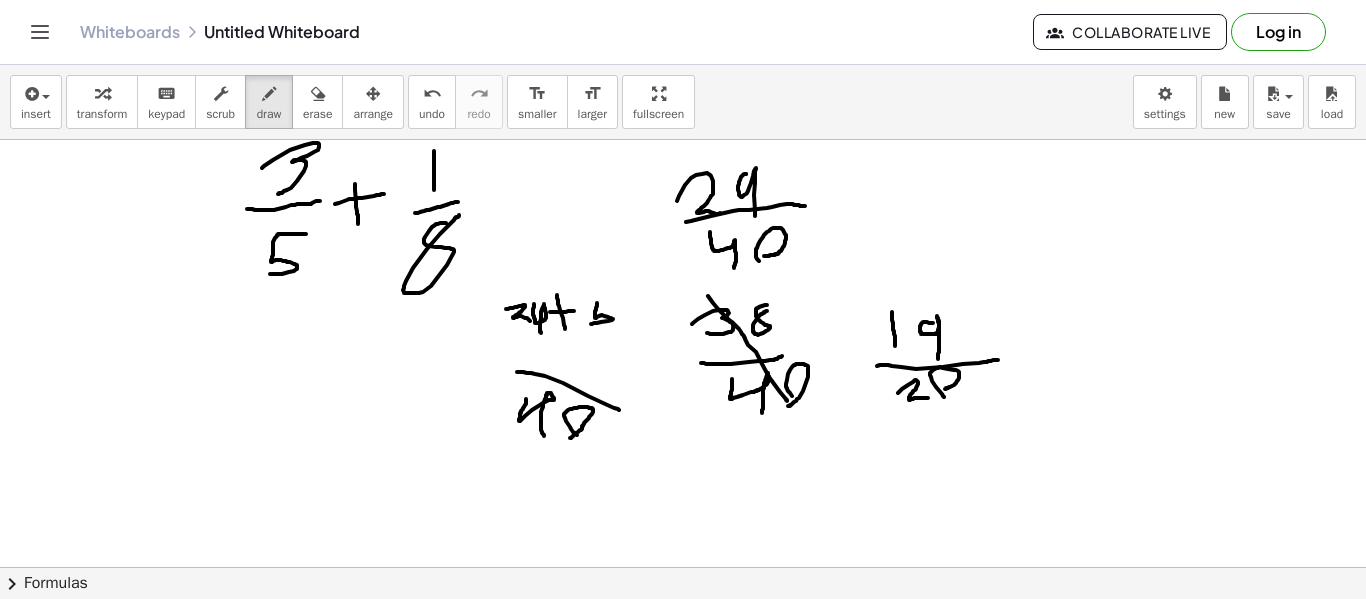click at bounding box center [683, 632] 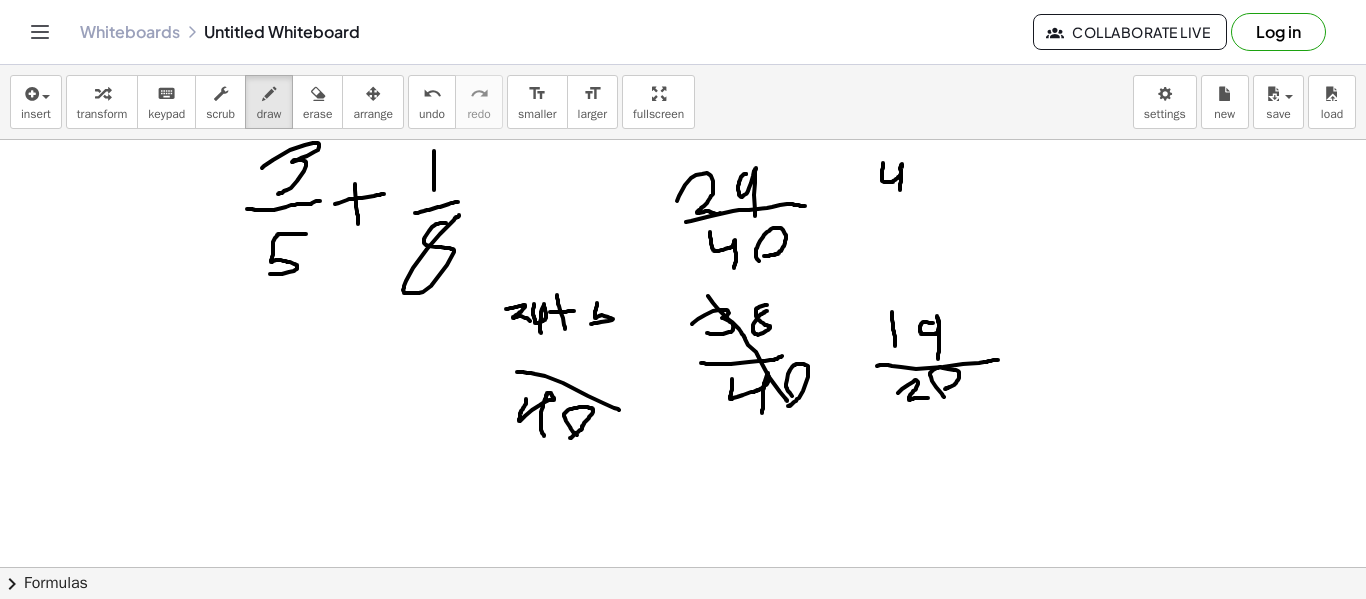 drag, startPoint x: 883, startPoint y: 163, endPoint x: 900, endPoint y: 190, distance: 31.906113 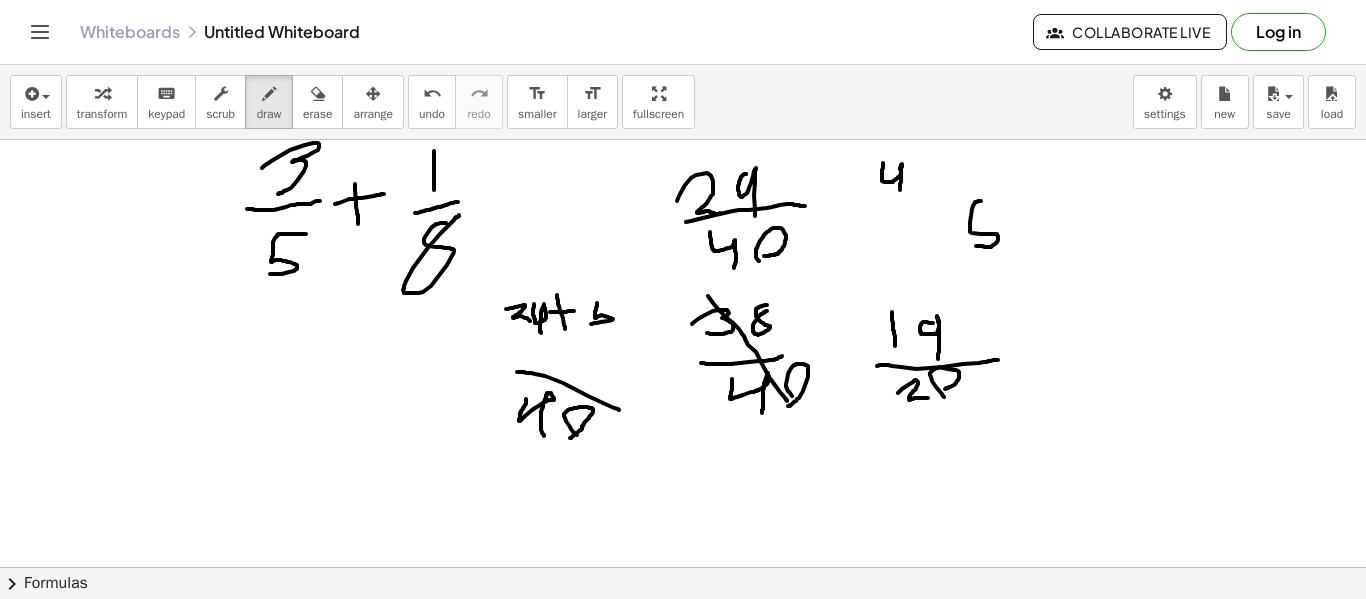 drag, startPoint x: 981, startPoint y: 201, endPoint x: 973, endPoint y: 246, distance: 45.705578 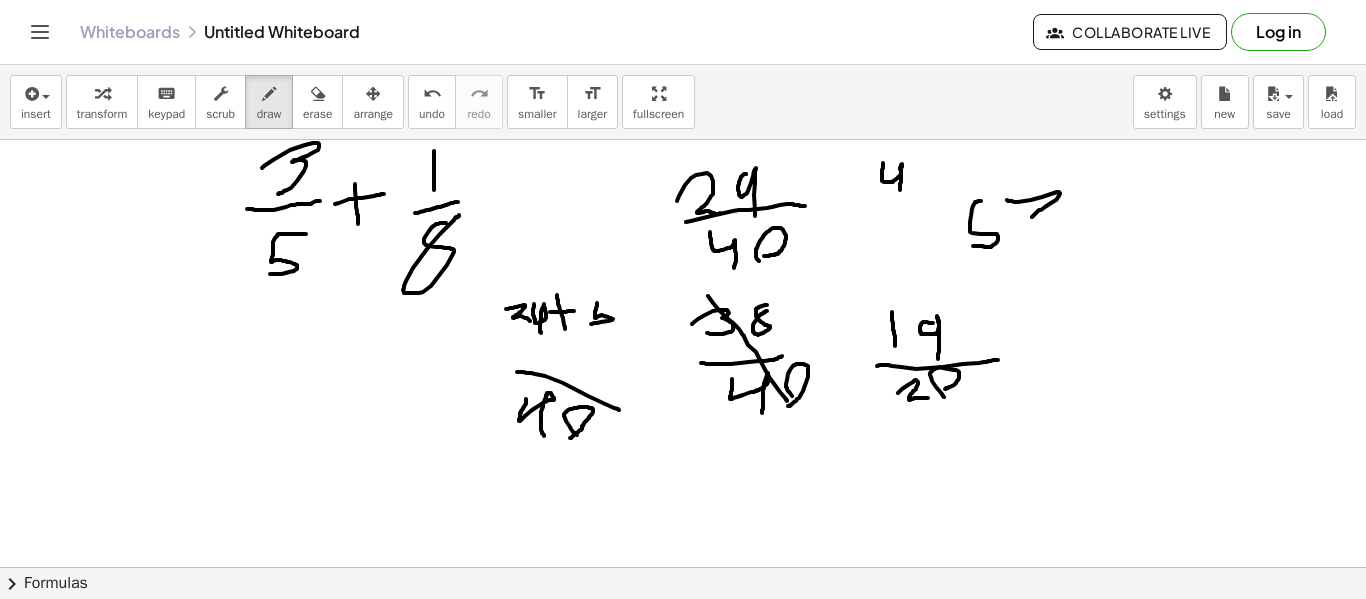 drag, startPoint x: 1007, startPoint y: 200, endPoint x: 1028, endPoint y: 221, distance: 29.698484 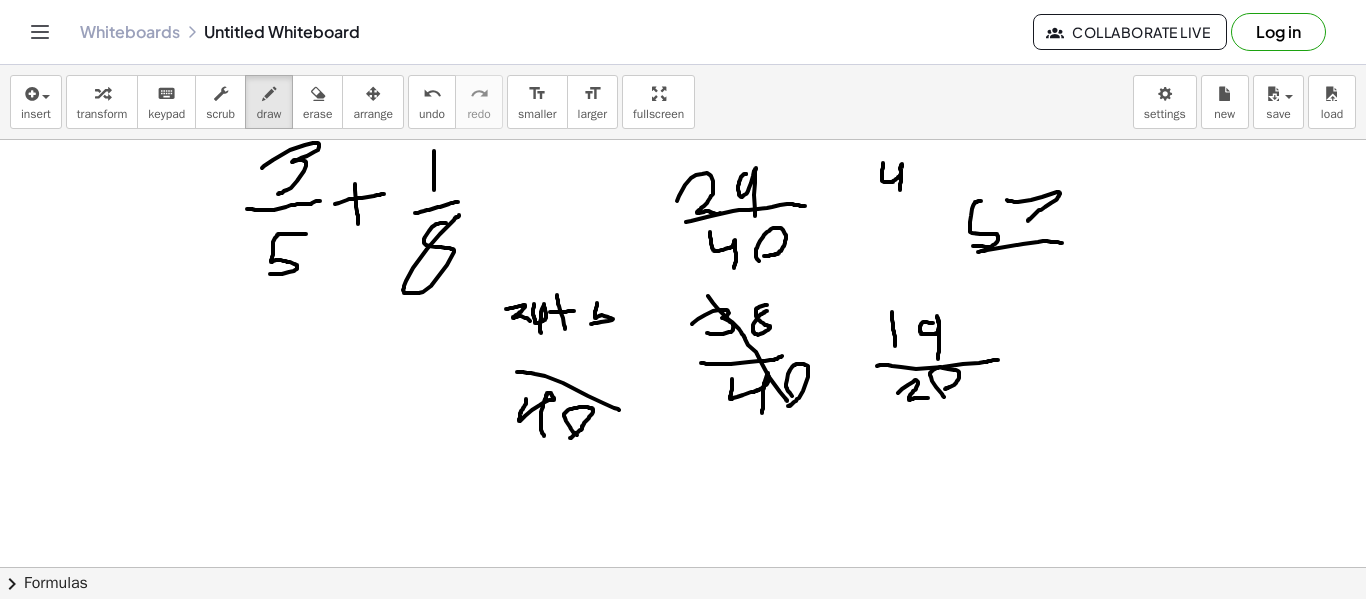 drag, startPoint x: 978, startPoint y: 252, endPoint x: 1064, endPoint y: 243, distance: 86.46965 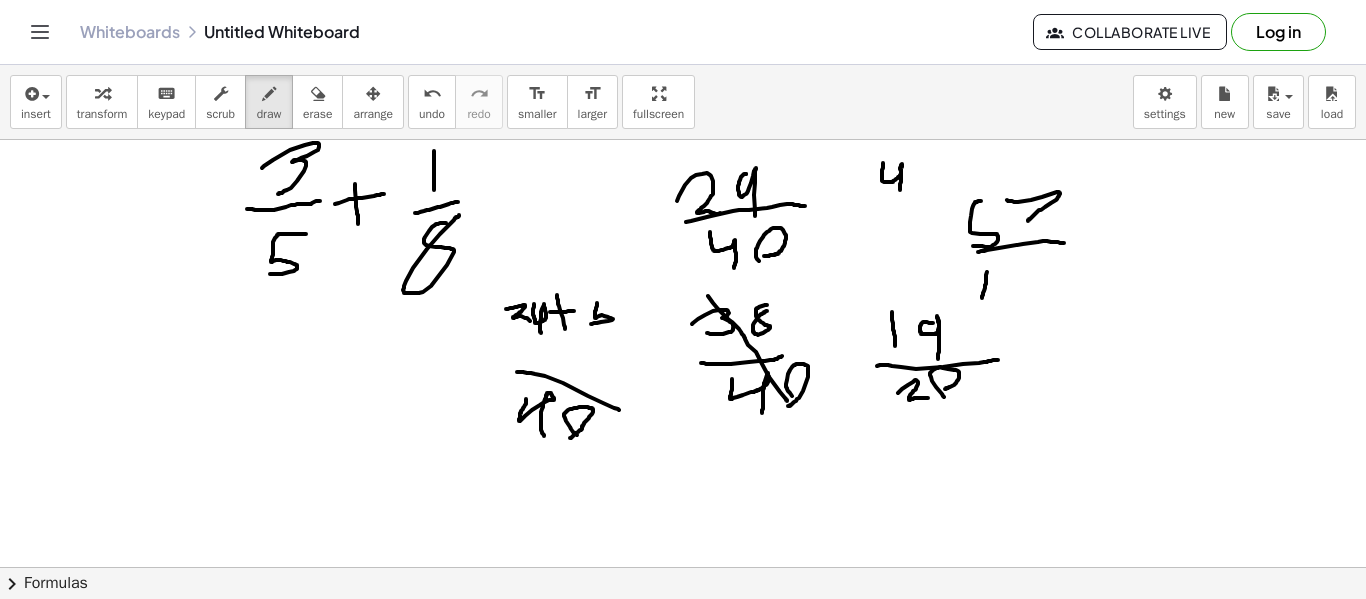 drag, startPoint x: 987, startPoint y: 272, endPoint x: 982, endPoint y: 299, distance: 27.45906 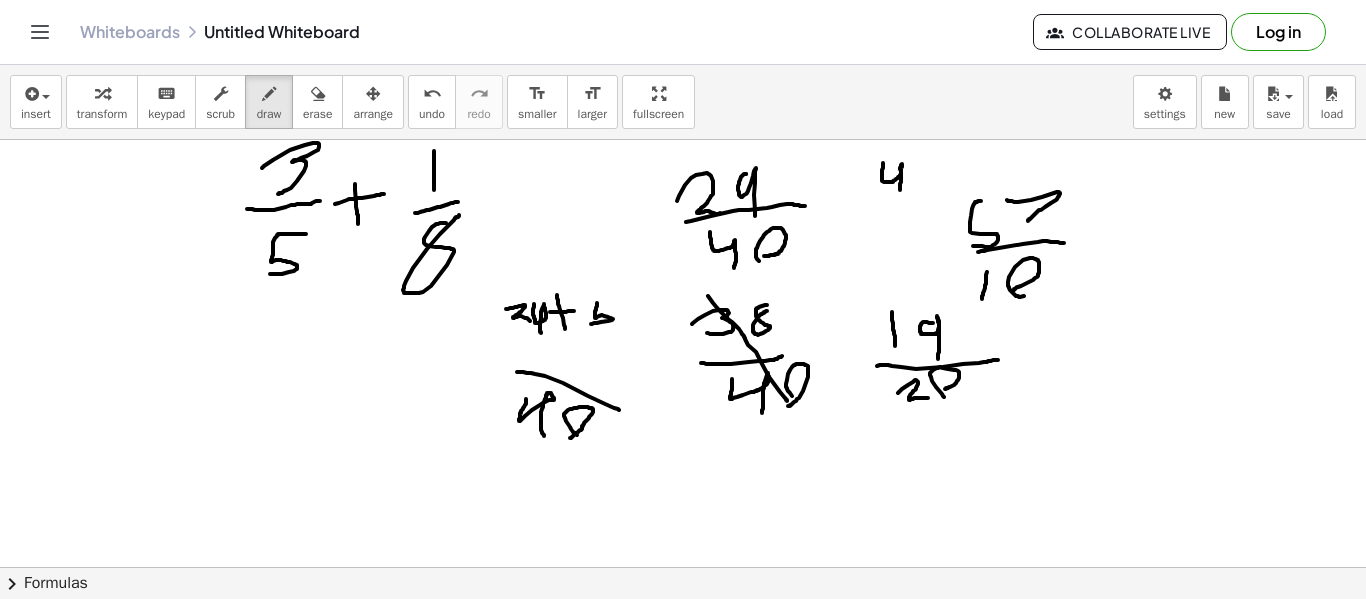 click at bounding box center (683, 632) 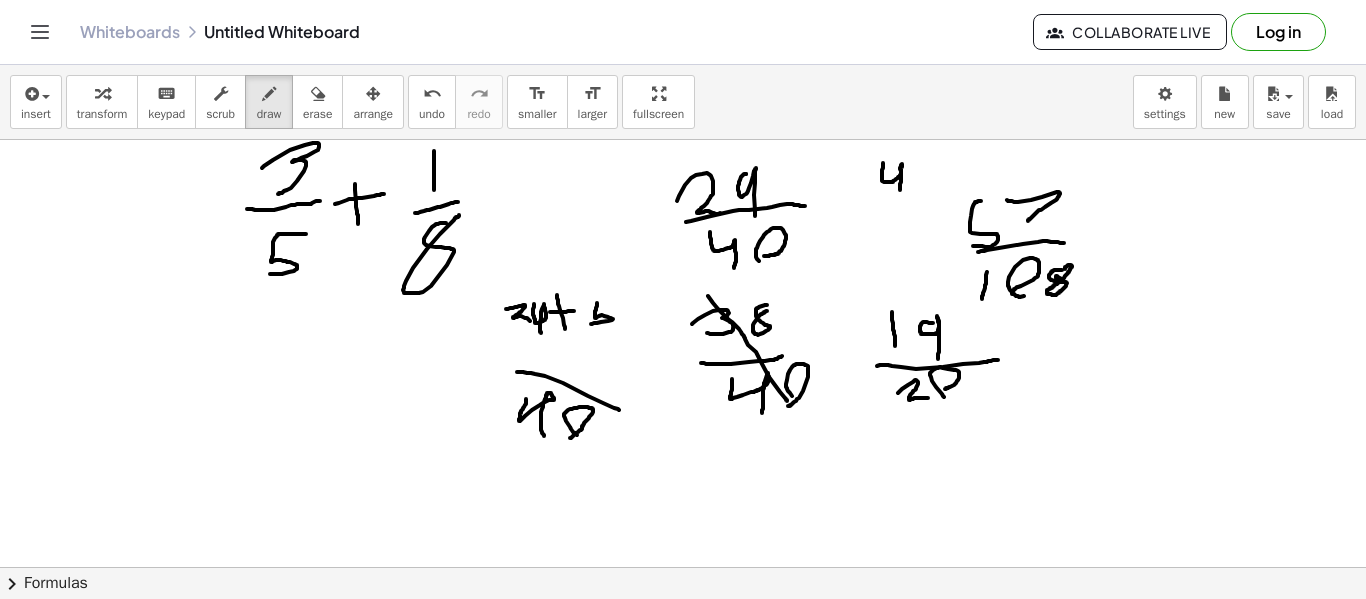 click at bounding box center (683, 632) 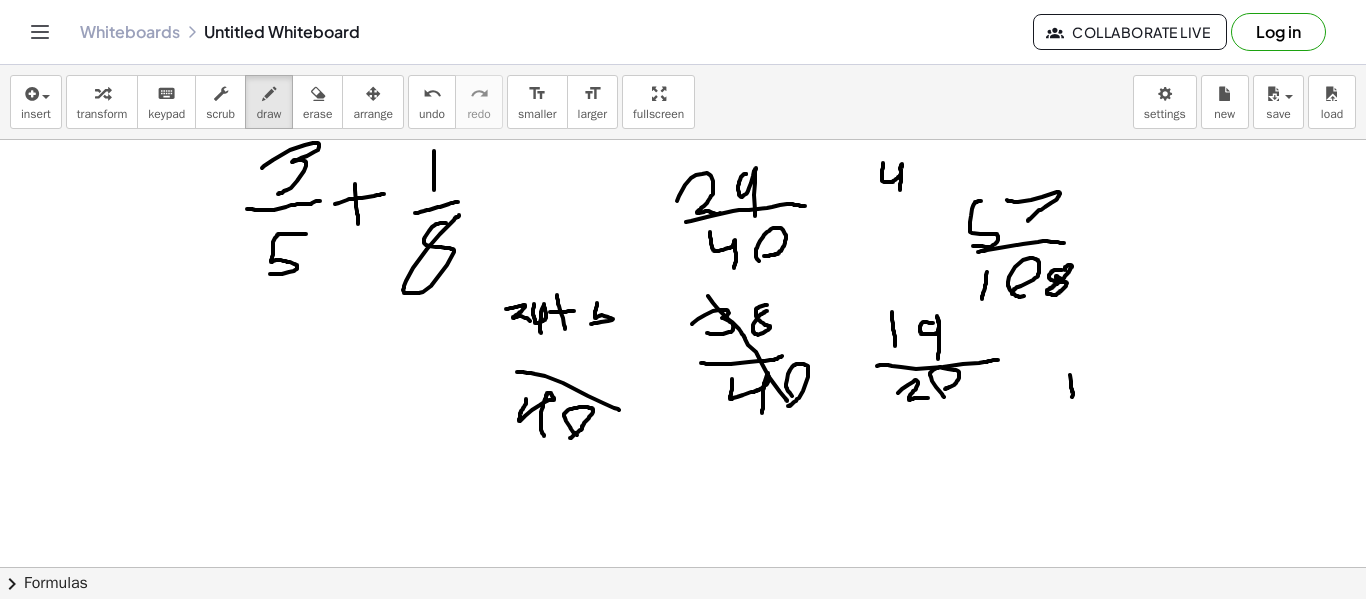 drag, startPoint x: 1070, startPoint y: 375, endPoint x: 1072, endPoint y: 403, distance: 28.071337 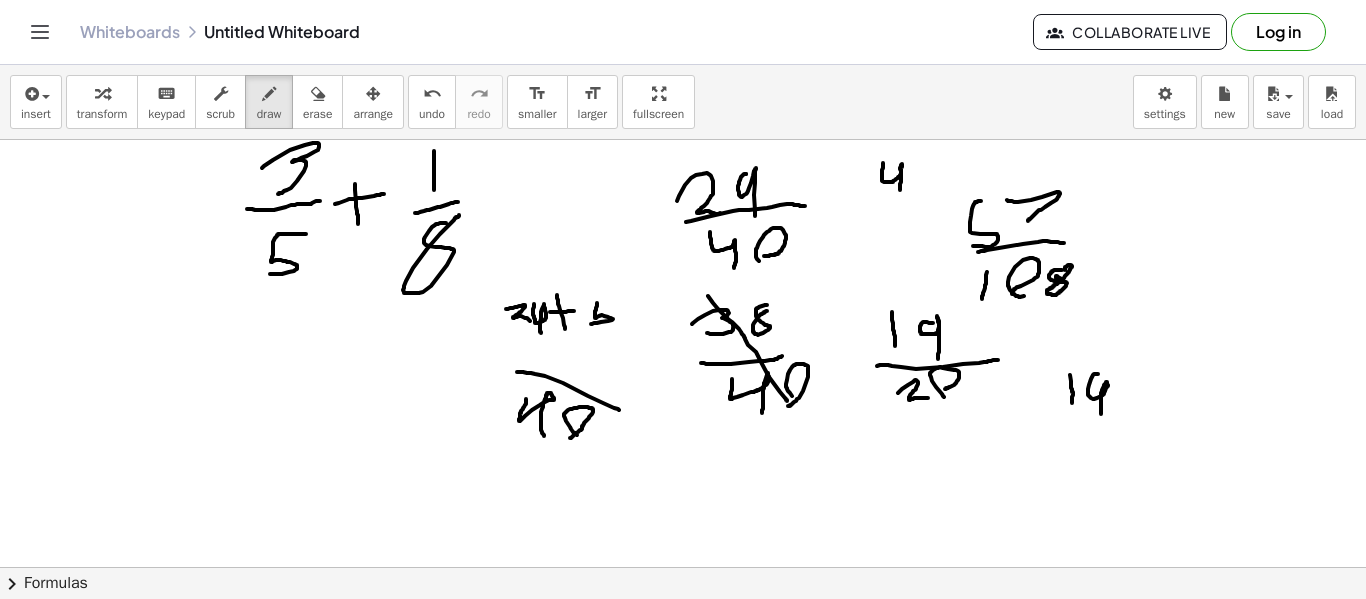 drag, startPoint x: 1098, startPoint y: 374, endPoint x: 1101, endPoint y: 421, distance: 47.095646 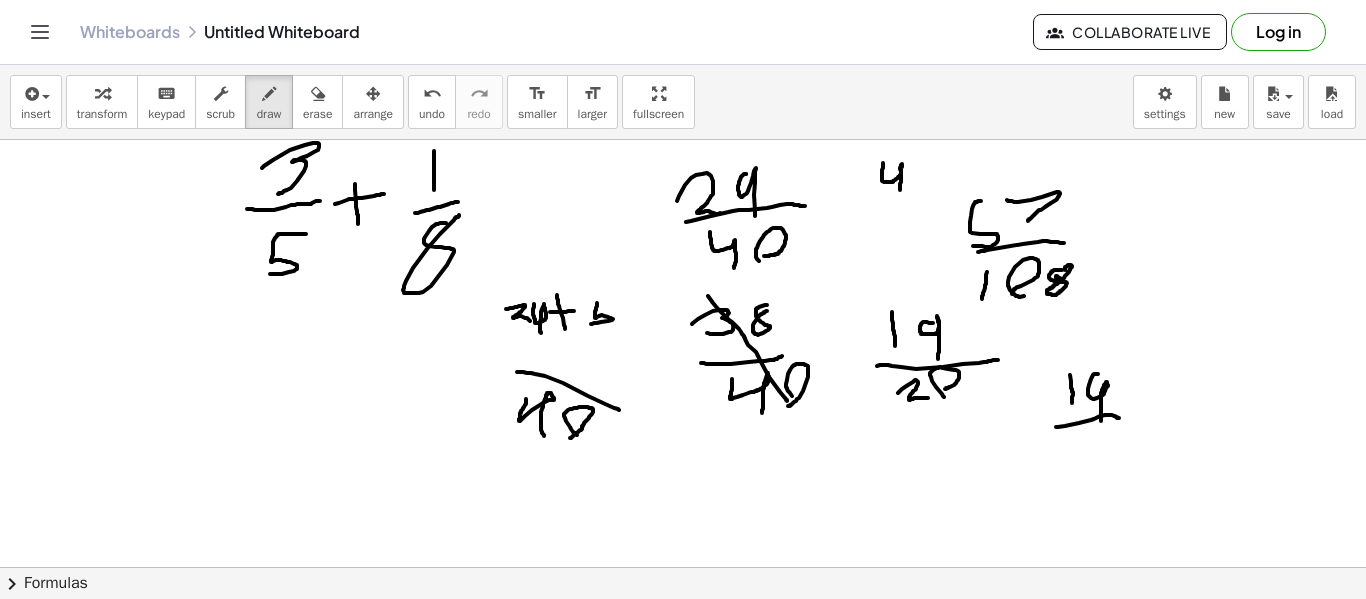 drag, startPoint x: 1056, startPoint y: 427, endPoint x: 1129, endPoint y: 420, distance: 73.33485 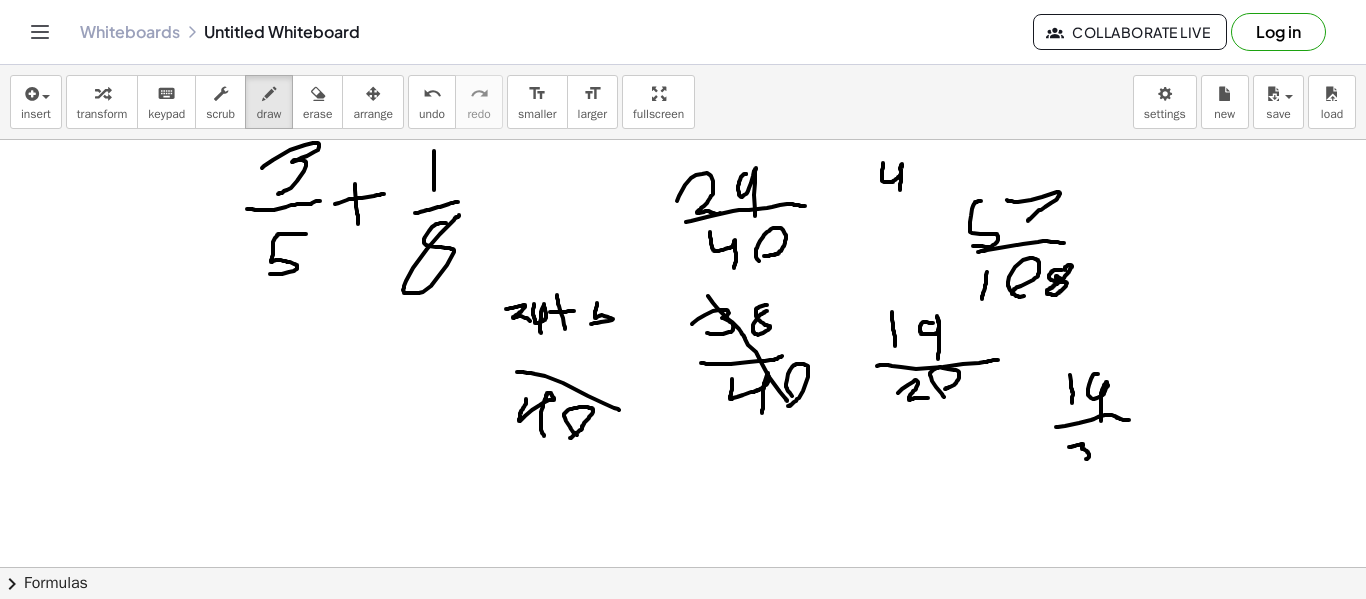 drag, startPoint x: 1069, startPoint y: 447, endPoint x: 1079, endPoint y: 460, distance: 16.40122 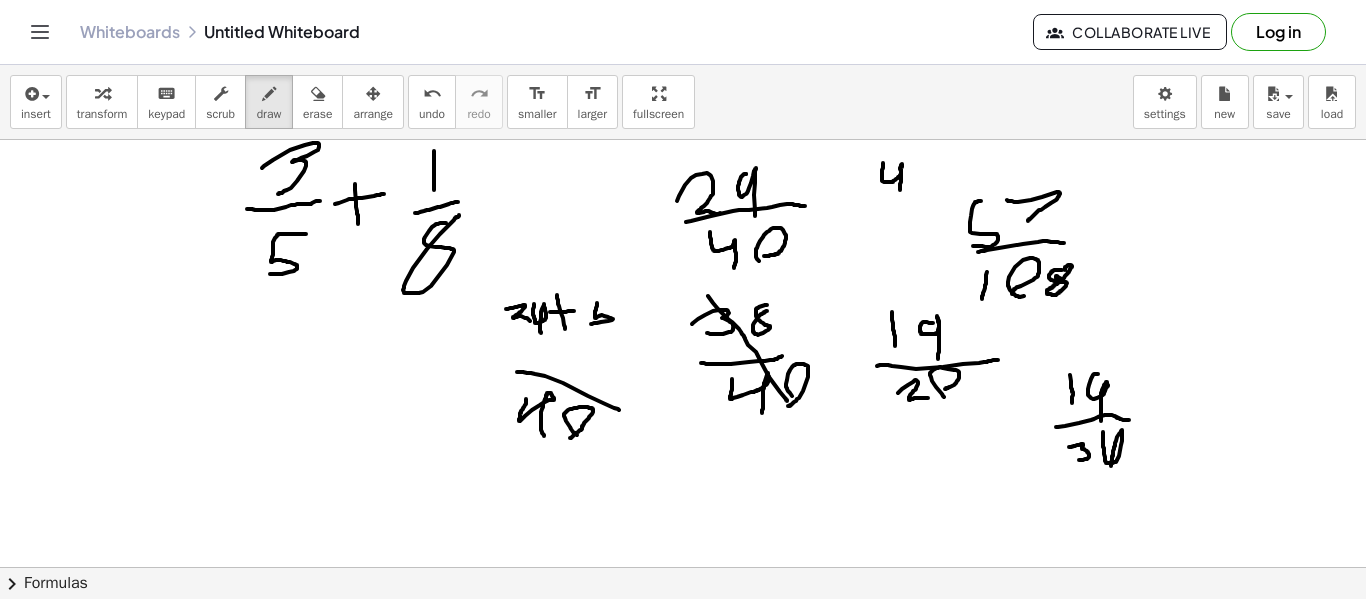 drag, startPoint x: 1103, startPoint y: 432, endPoint x: 1111, endPoint y: 466, distance: 34.928497 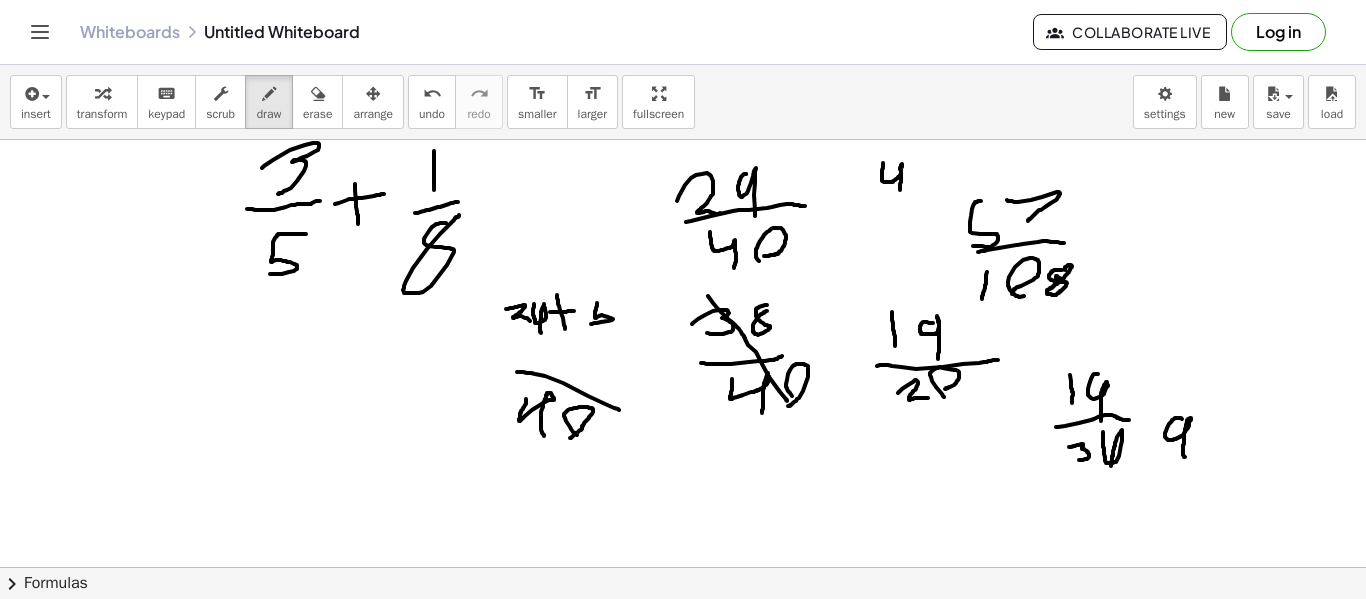 drag, startPoint x: 1182, startPoint y: 419, endPoint x: 1185, endPoint y: 460, distance: 41.109608 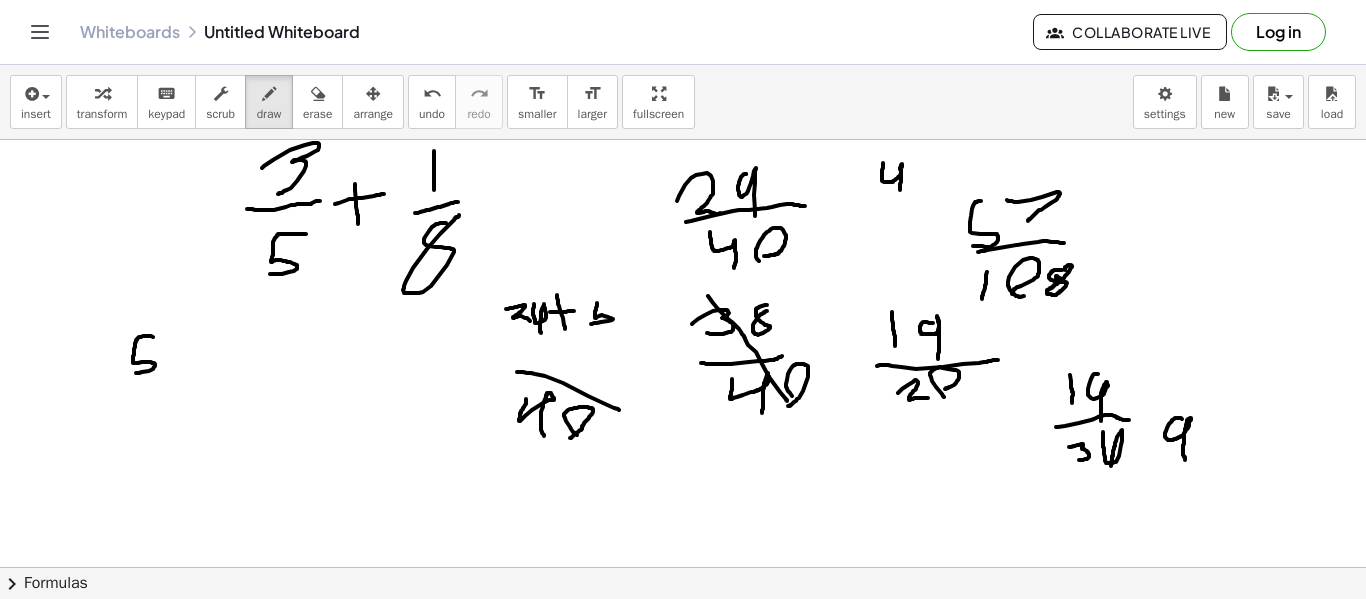 drag, startPoint x: 153, startPoint y: 337, endPoint x: 134, endPoint y: 373, distance: 40.706264 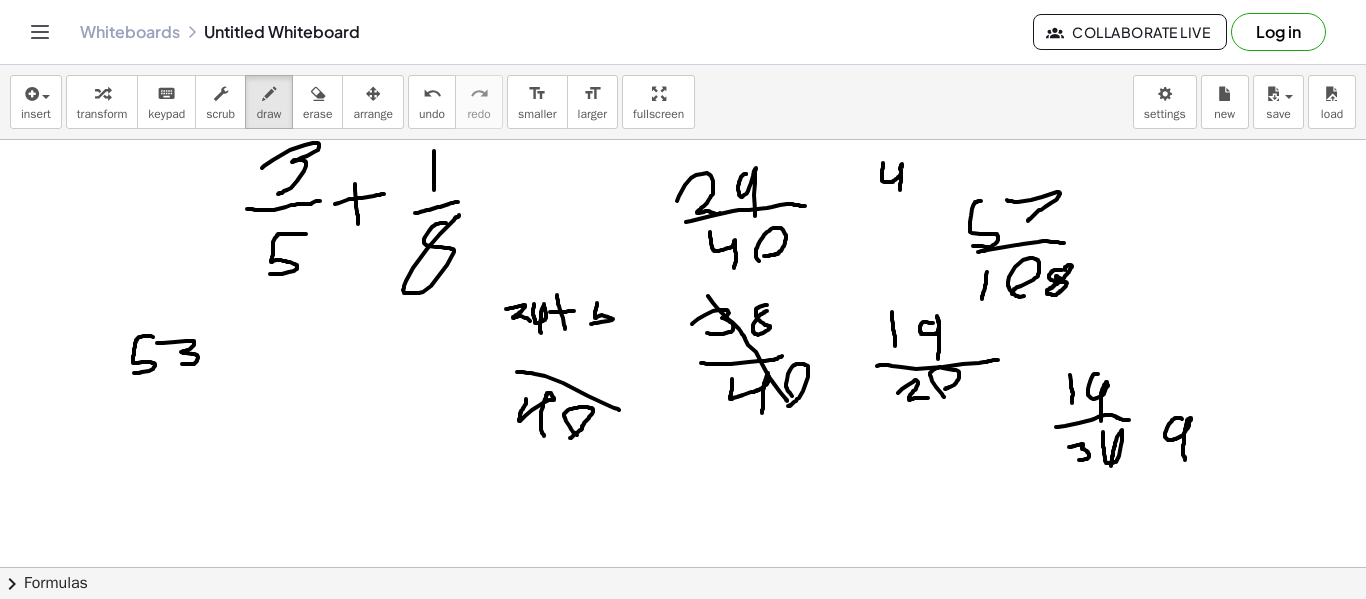 drag, startPoint x: 157, startPoint y: 343, endPoint x: 172, endPoint y: 364, distance: 25.806976 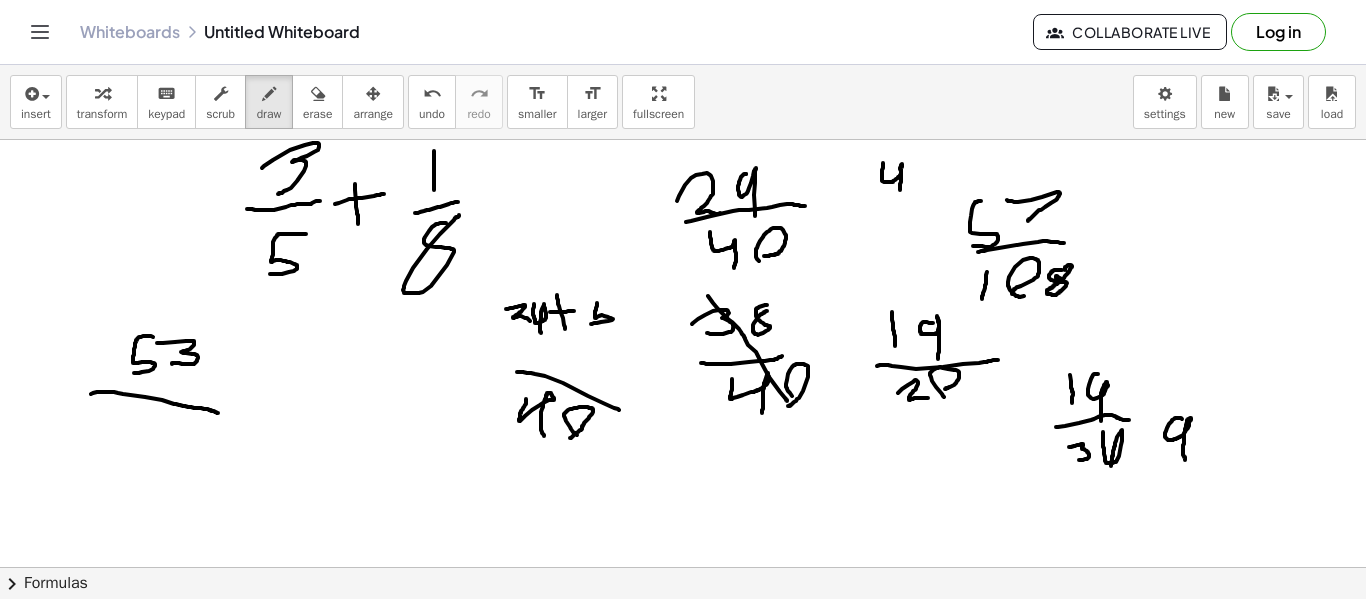 drag, startPoint x: 91, startPoint y: 394, endPoint x: 223, endPoint y: 418, distance: 134.16408 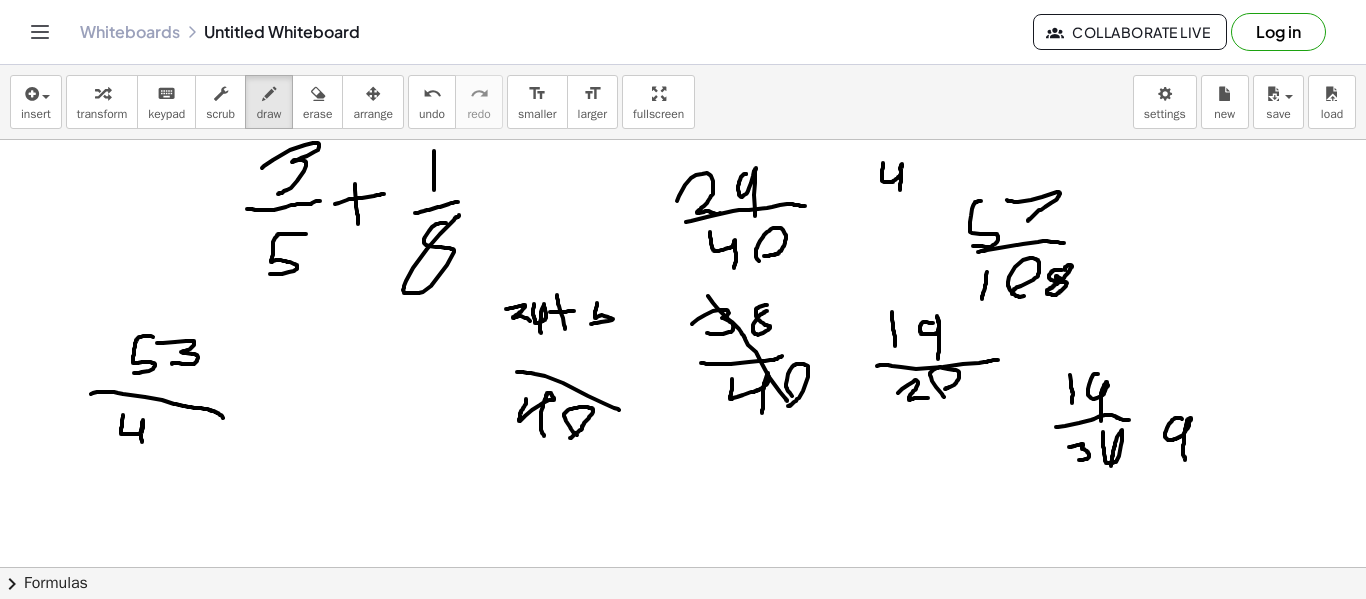 drag, startPoint x: 123, startPoint y: 415, endPoint x: 142, endPoint y: 444, distance: 34.669872 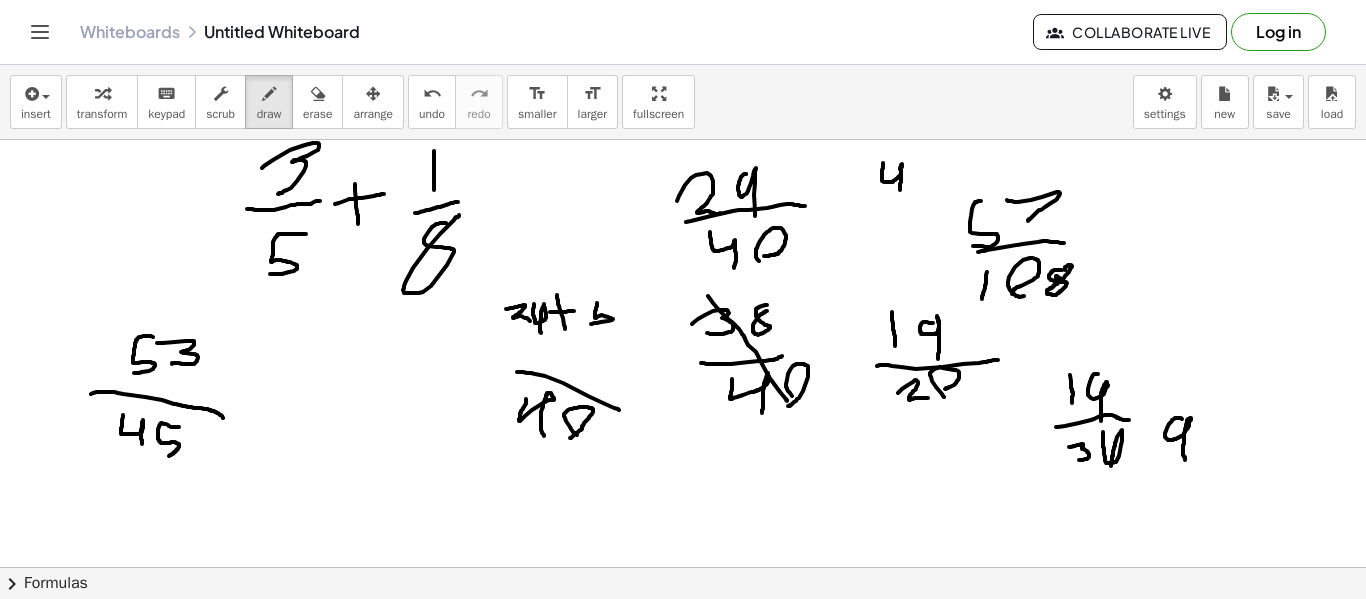 drag, startPoint x: 179, startPoint y: 427, endPoint x: 168, endPoint y: 458, distance: 32.89377 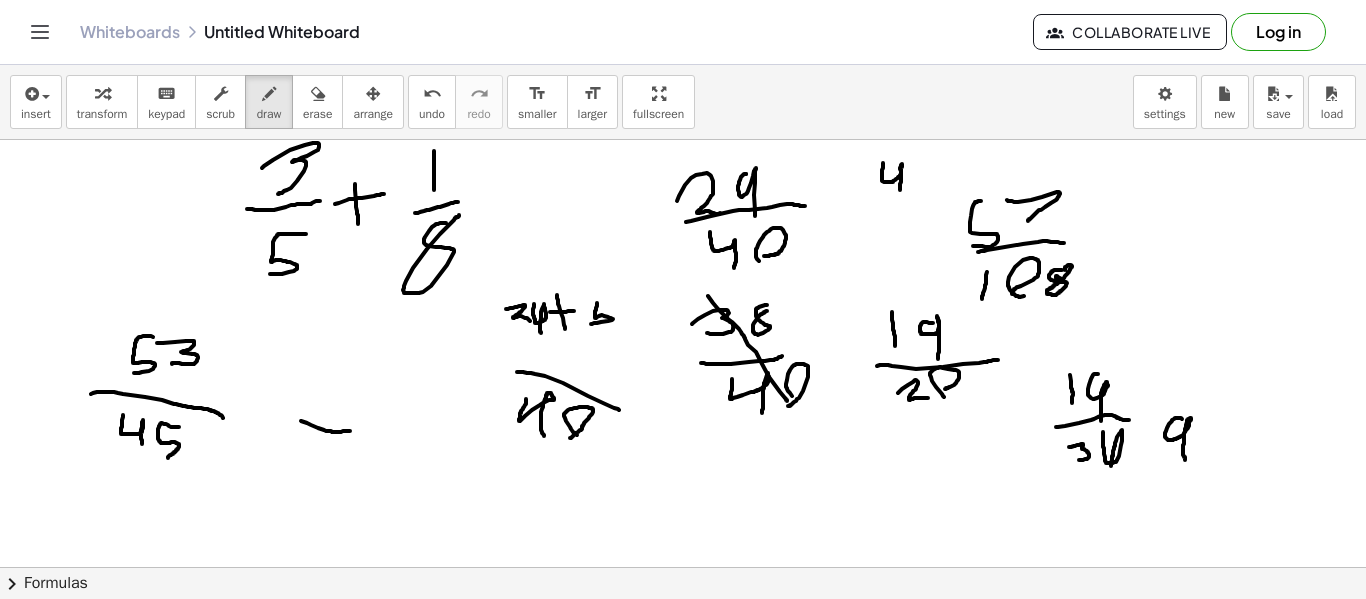 drag, startPoint x: 301, startPoint y: 421, endPoint x: 350, endPoint y: 431, distance: 50.01 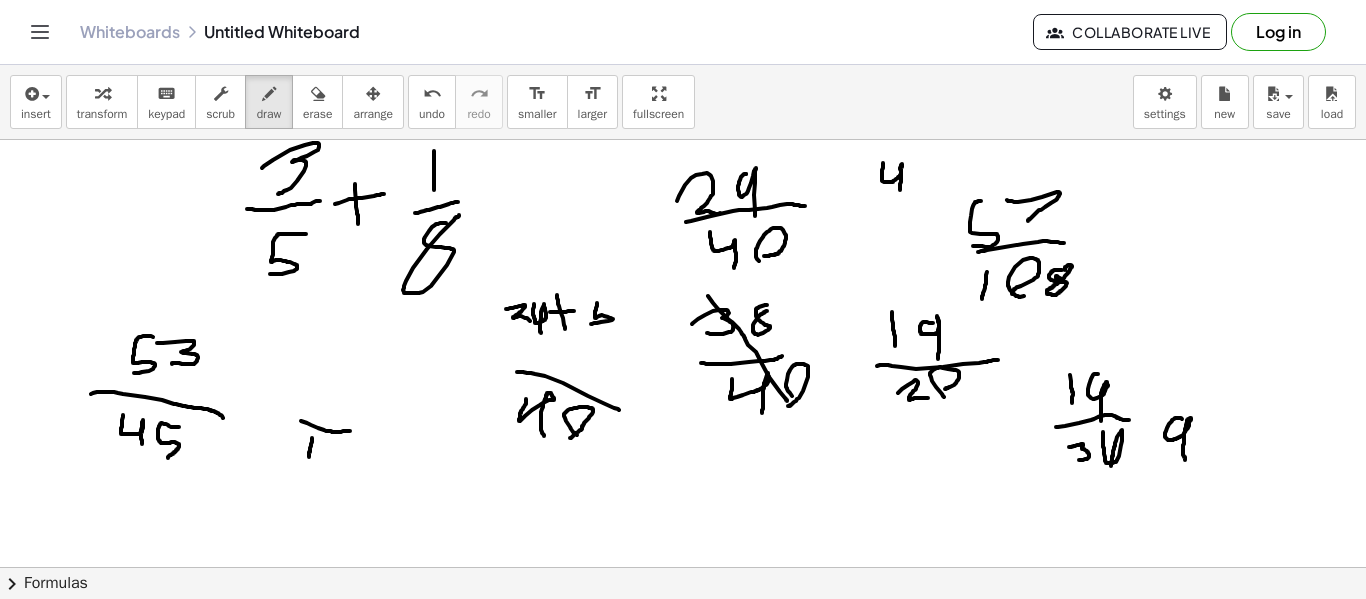 drag, startPoint x: 312, startPoint y: 438, endPoint x: 309, endPoint y: 457, distance: 19.235384 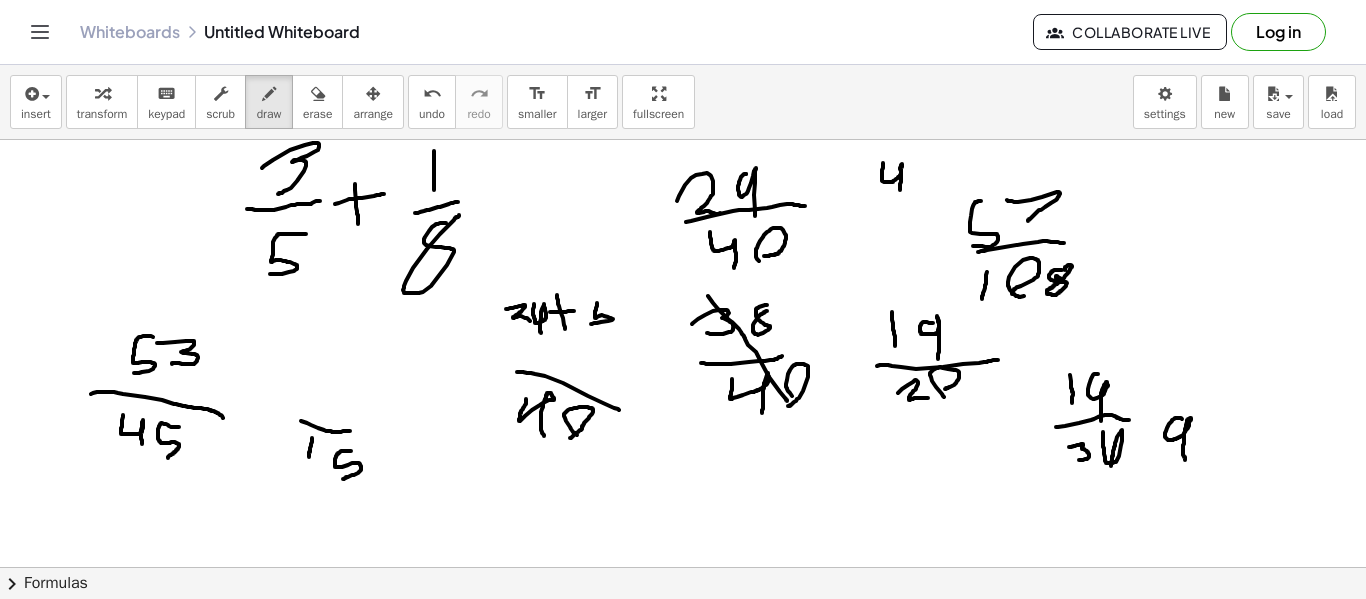 drag, startPoint x: 351, startPoint y: 451, endPoint x: 341, endPoint y: 478, distance: 28.79236 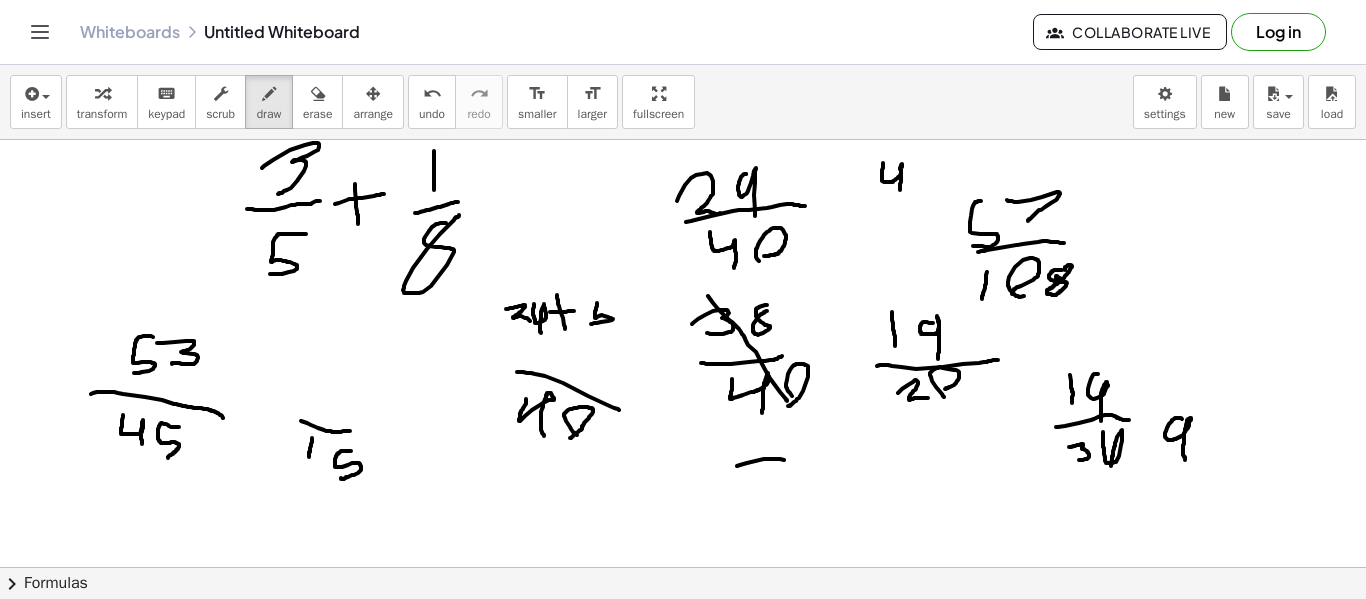 drag, startPoint x: 737, startPoint y: 466, endPoint x: 795, endPoint y: 464, distance: 58.034473 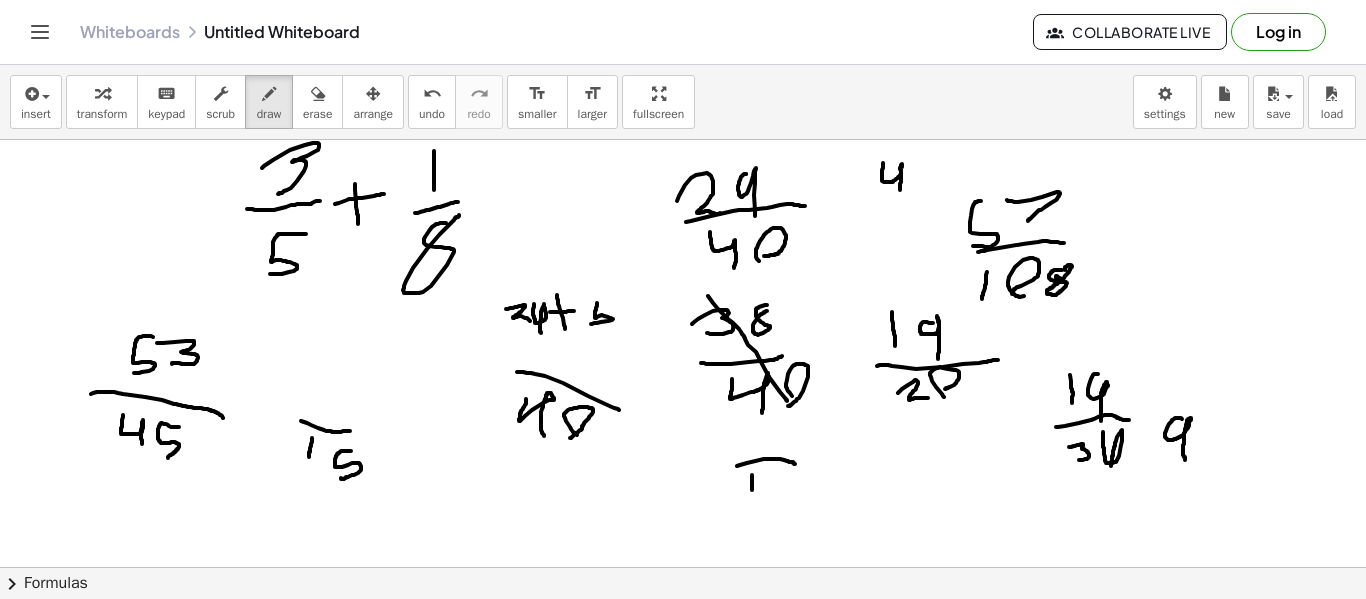 drag, startPoint x: 752, startPoint y: 475, endPoint x: 753, endPoint y: 499, distance: 24.020824 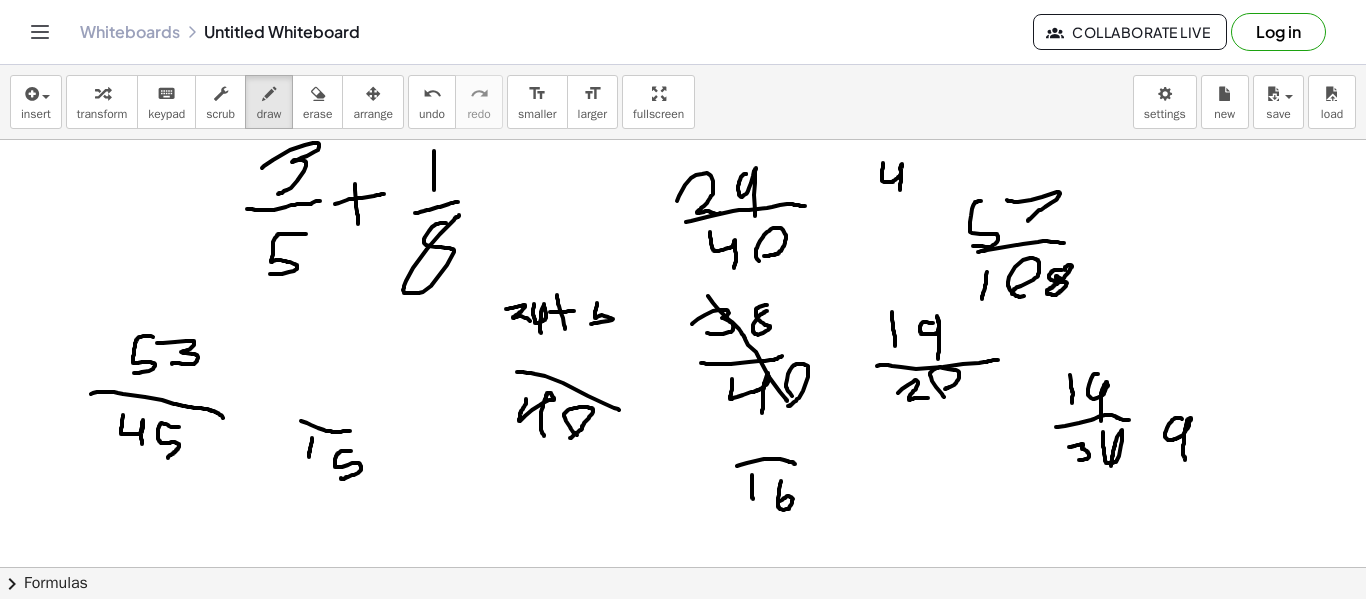 drag, startPoint x: 781, startPoint y: 481, endPoint x: 777, endPoint y: 505, distance: 24.33105 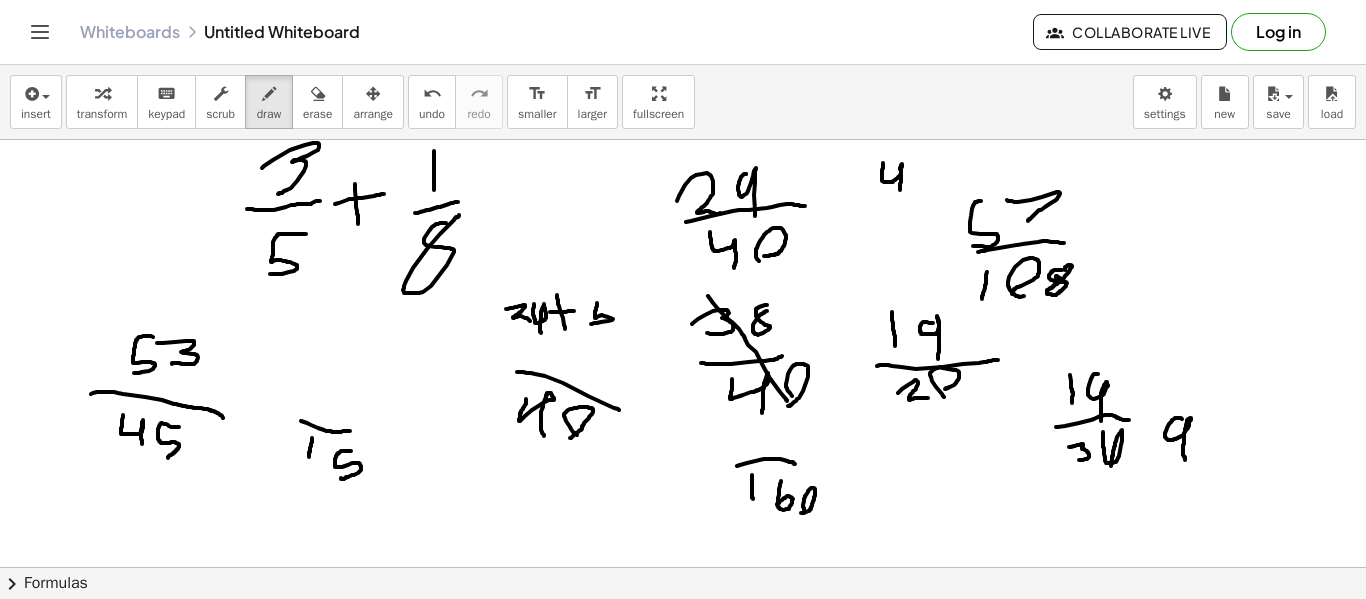click at bounding box center [683, 632] 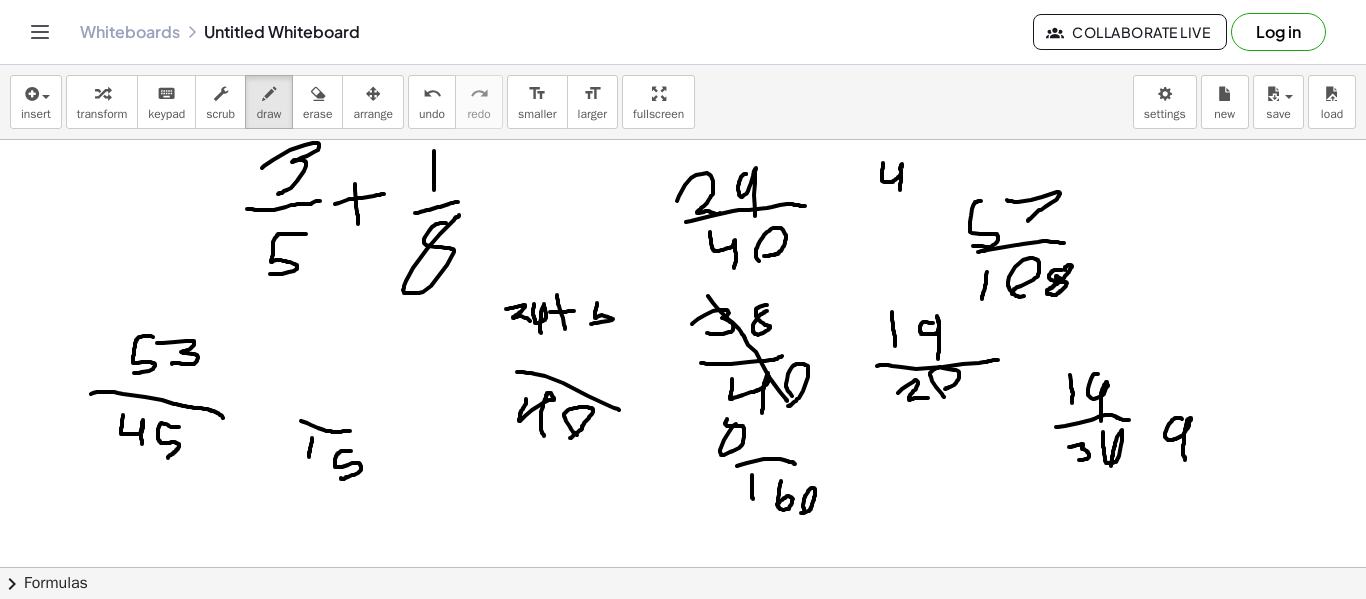 drag, startPoint x: 727, startPoint y: 419, endPoint x: 741, endPoint y: 422, distance: 14.3178215 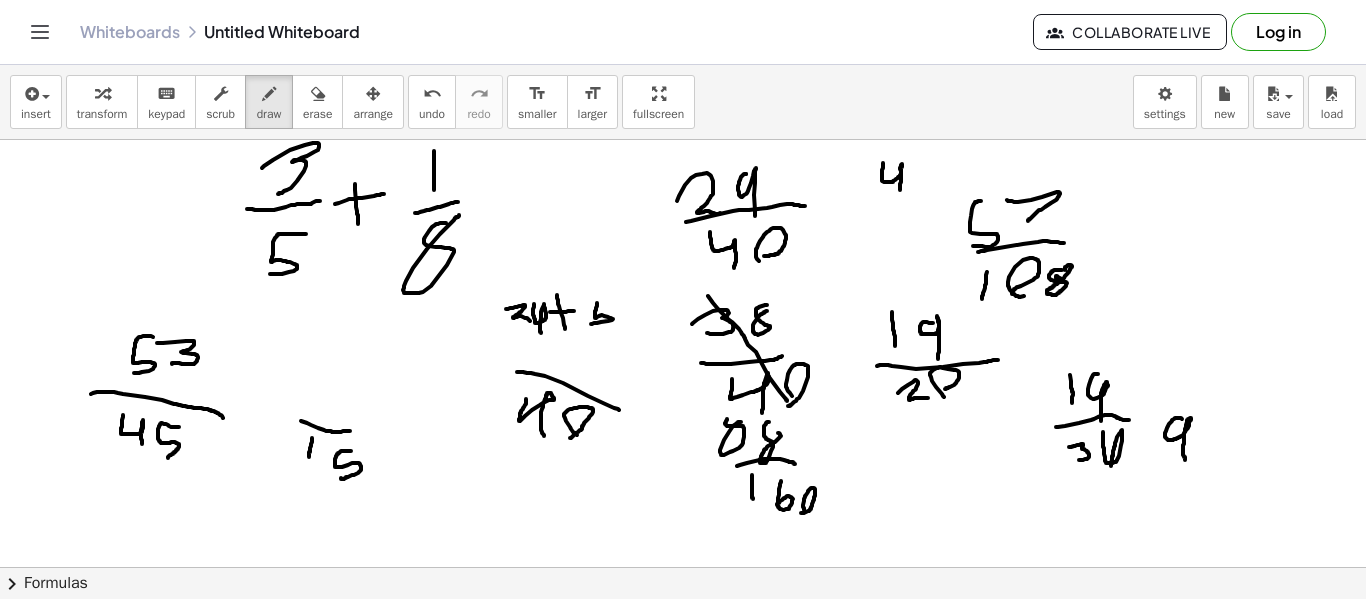 drag, startPoint x: 769, startPoint y: 422, endPoint x: 776, endPoint y: 433, distance: 13.038404 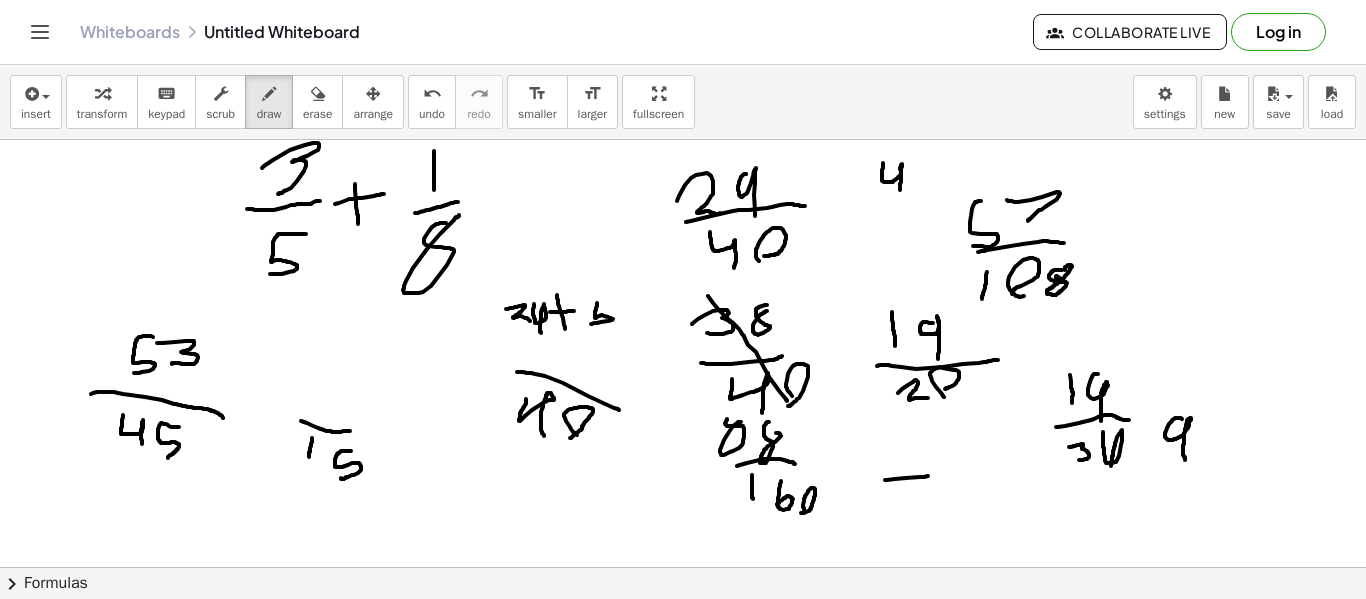 drag, startPoint x: 885, startPoint y: 480, endPoint x: 939, endPoint y: 477, distance: 54.08327 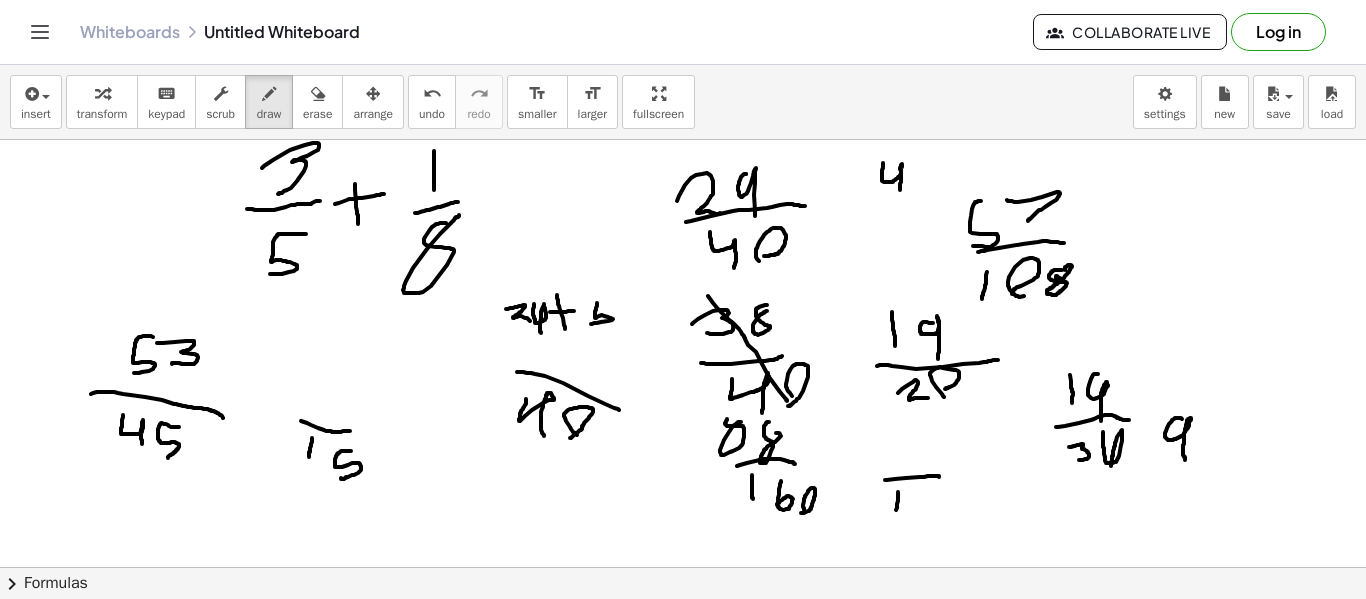 drag, startPoint x: 898, startPoint y: 492, endPoint x: 896, endPoint y: 519, distance: 27.073973 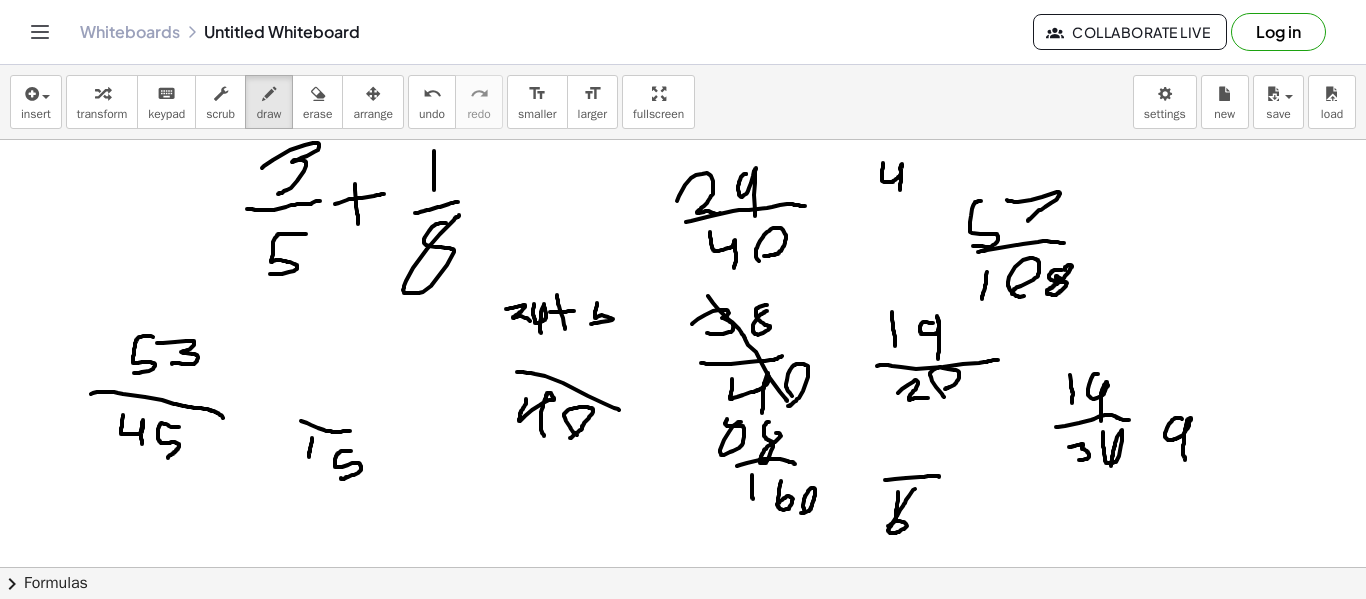 drag, startPoint x: 915, startPoint y: 489, endPoint x: 888, endPoint y: 527, distance: 46.615448 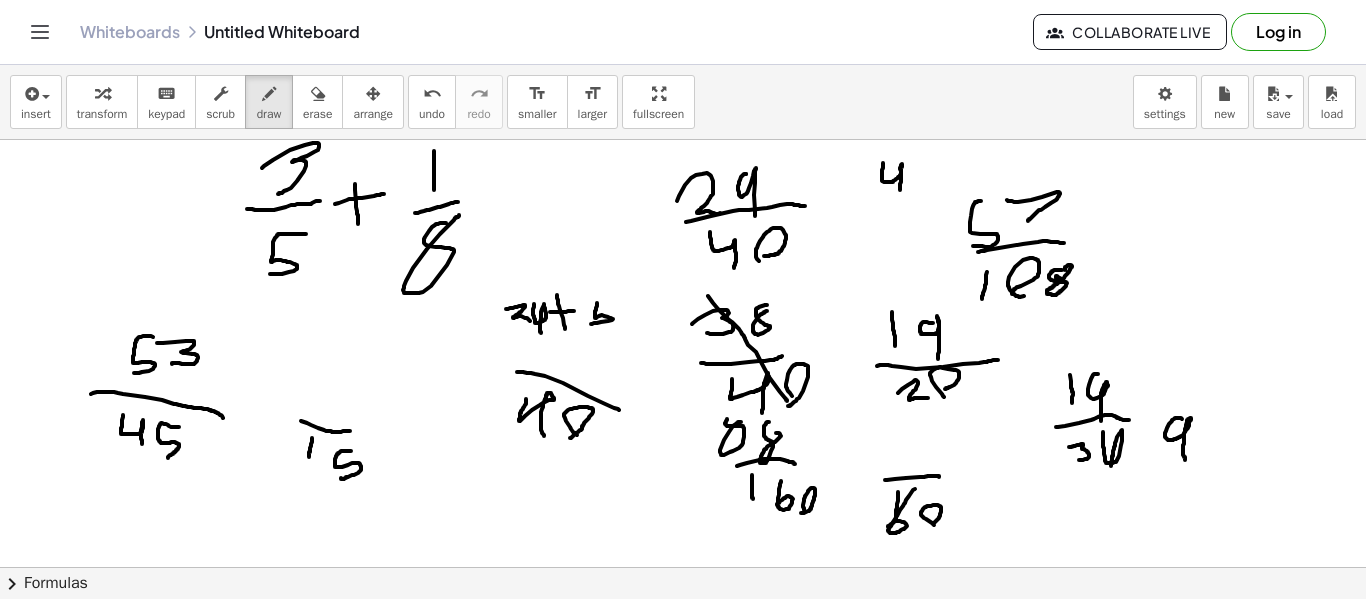 click at bounding box center (683, 632) 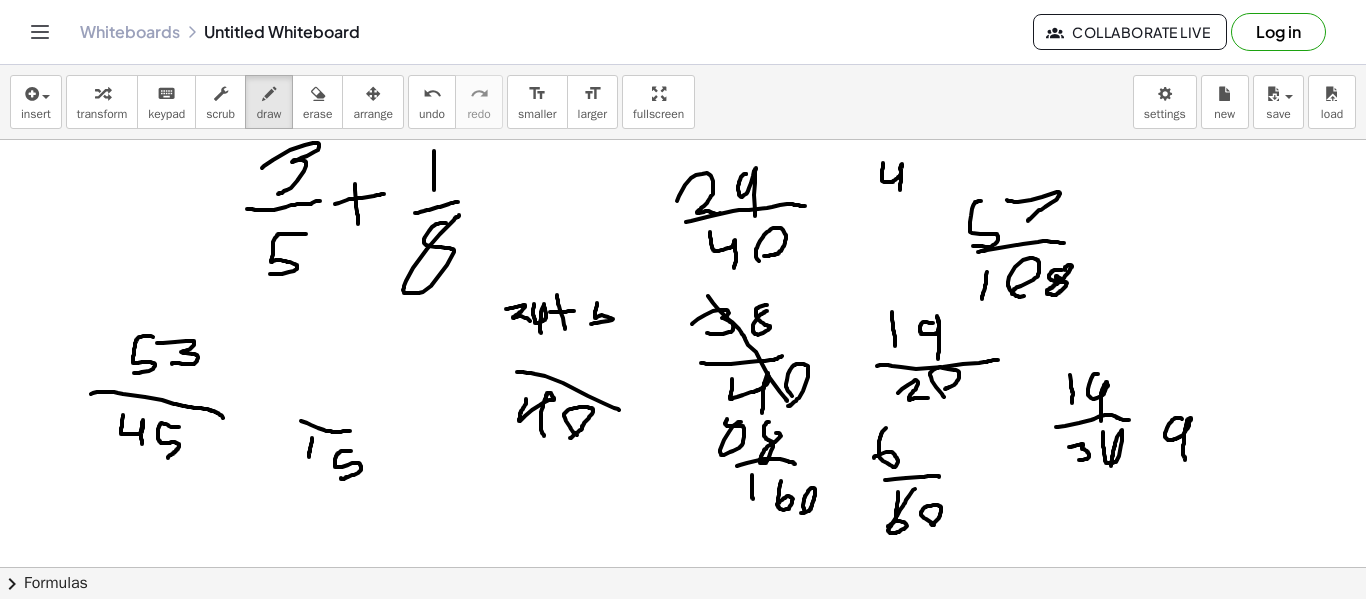 drag, startPoint x: 886, startPoint y: 428, endPoint x: 874, endPoint y: 458, distance: 32.31099 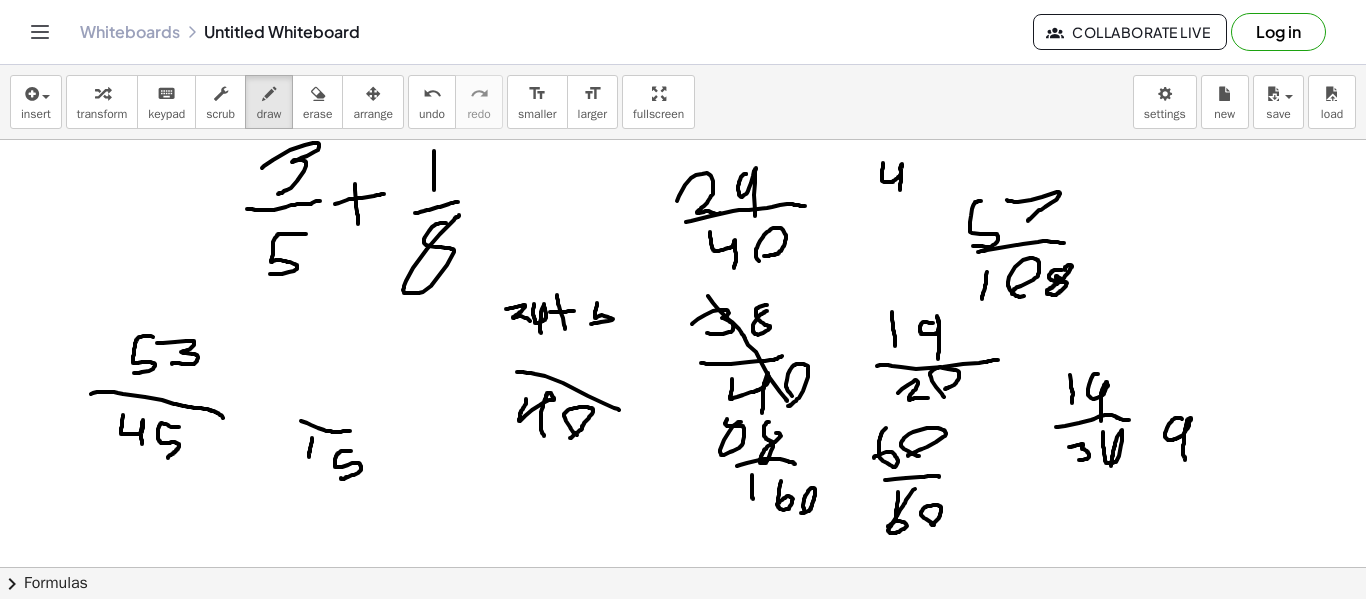 drag, startPoint x: 919, startPoint y: 456, endPoint x: 908, endPoint y: 456, distance: 11 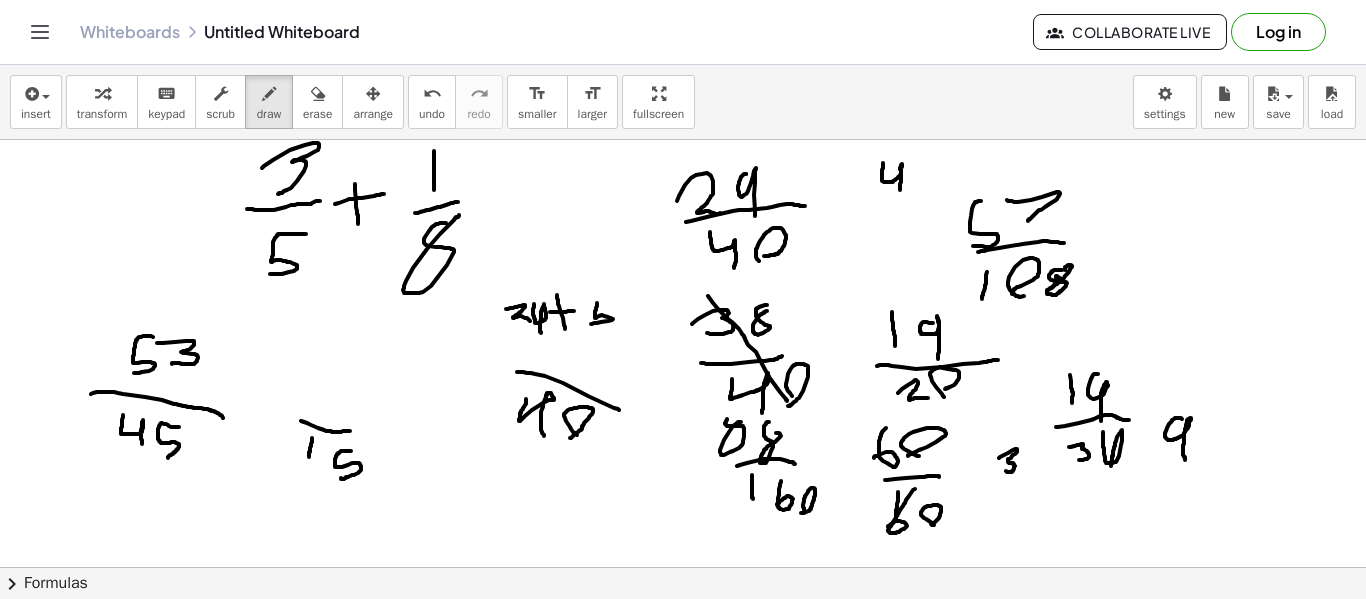 drag, startPoint x: 999, startPoint y: 458, endPoint x: 1004, endPoint y: 471, distance: 13.928389 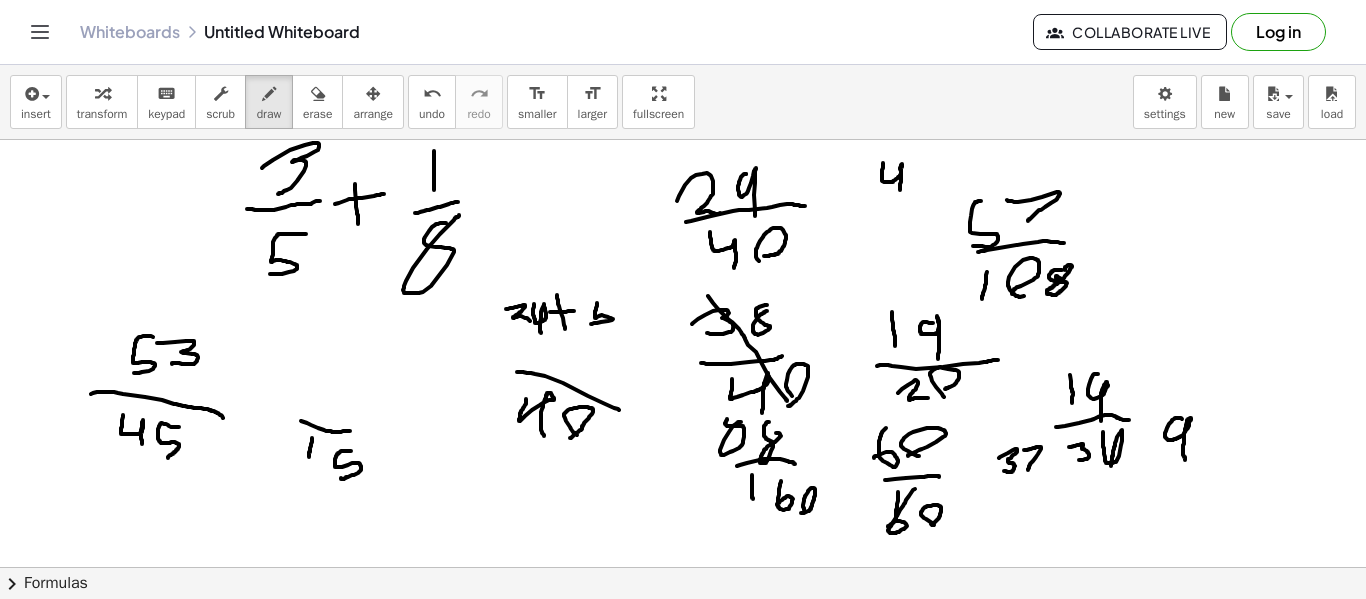 drag, startPoint x: 1024, startPoint y: 450, endPoint x: 1028, endPoint y: 470, distance: 20.396078 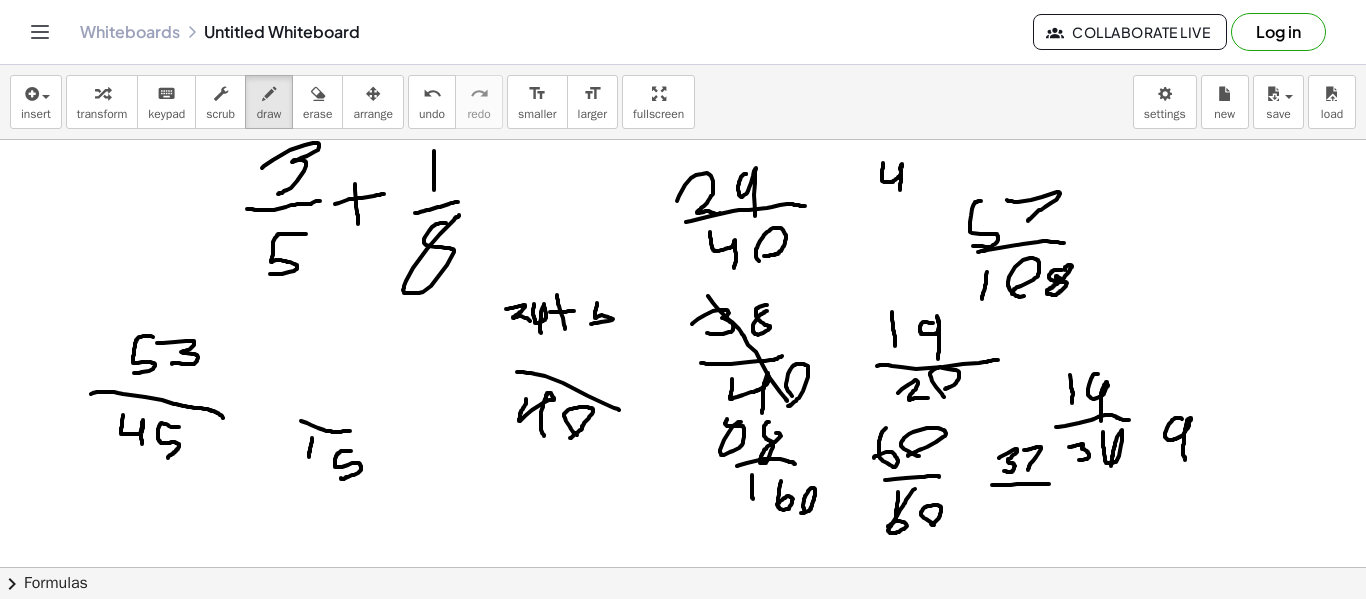 drag, startPoint x: 992, startPoint y: 485, endPoint x: 1051, endPoint y: 484, distance: 59.008472 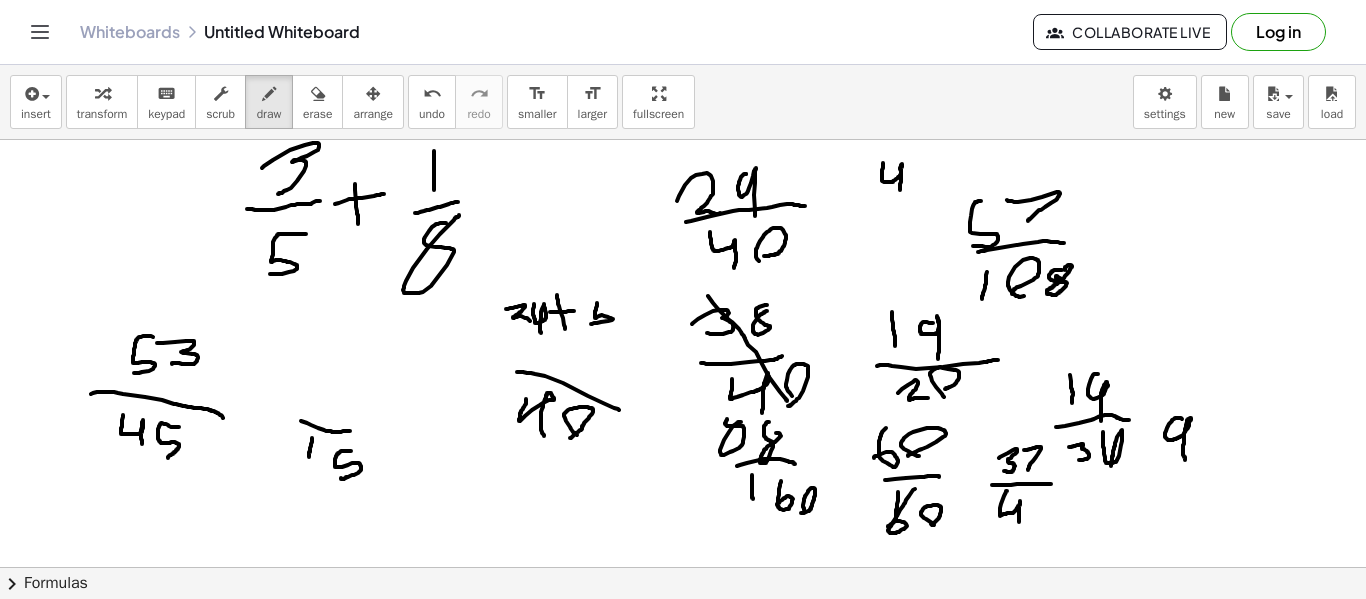 drag, startPoint x: 1007, startPoint y: 491, endPoint x: 1019, endPoint y: 522, distance: 33.24154 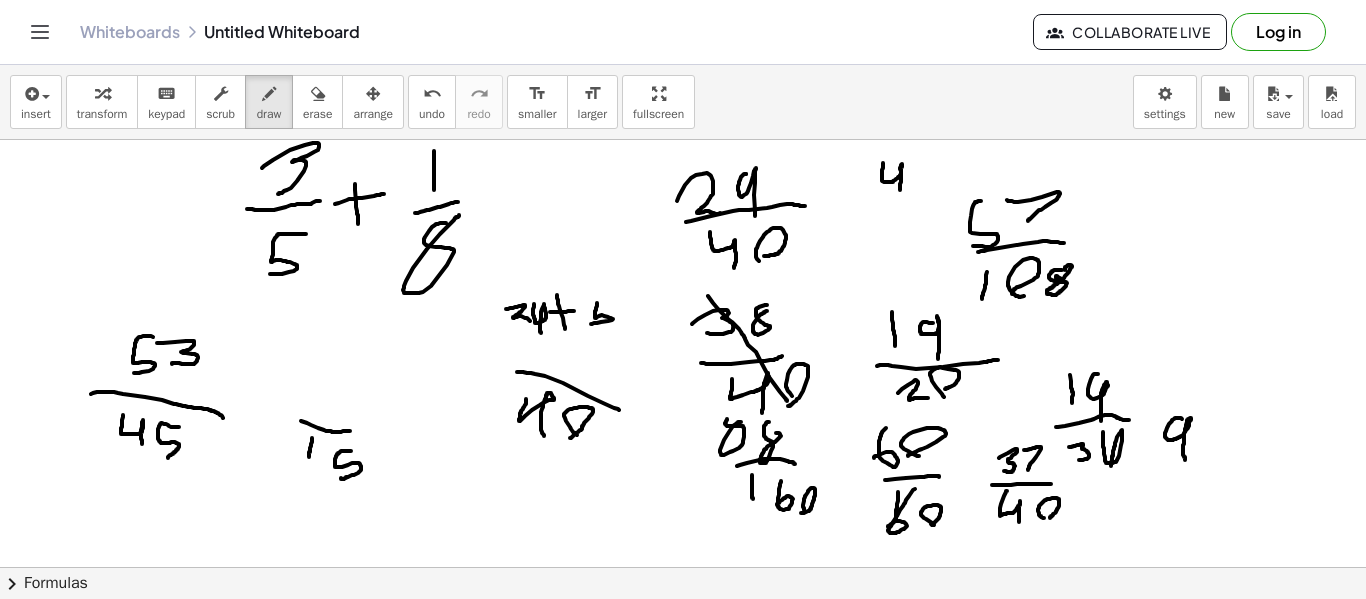 click at bounding box center [683, 632] 